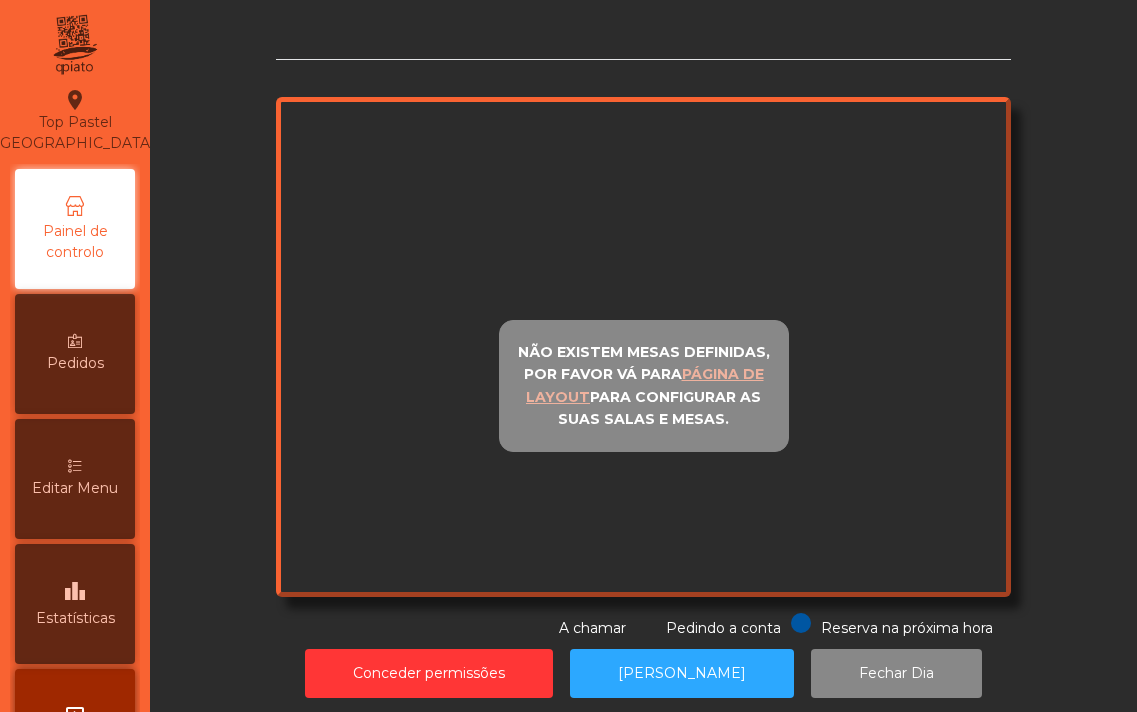 scroll, scrollTop: 0, scrollLeft: 0, axis: both 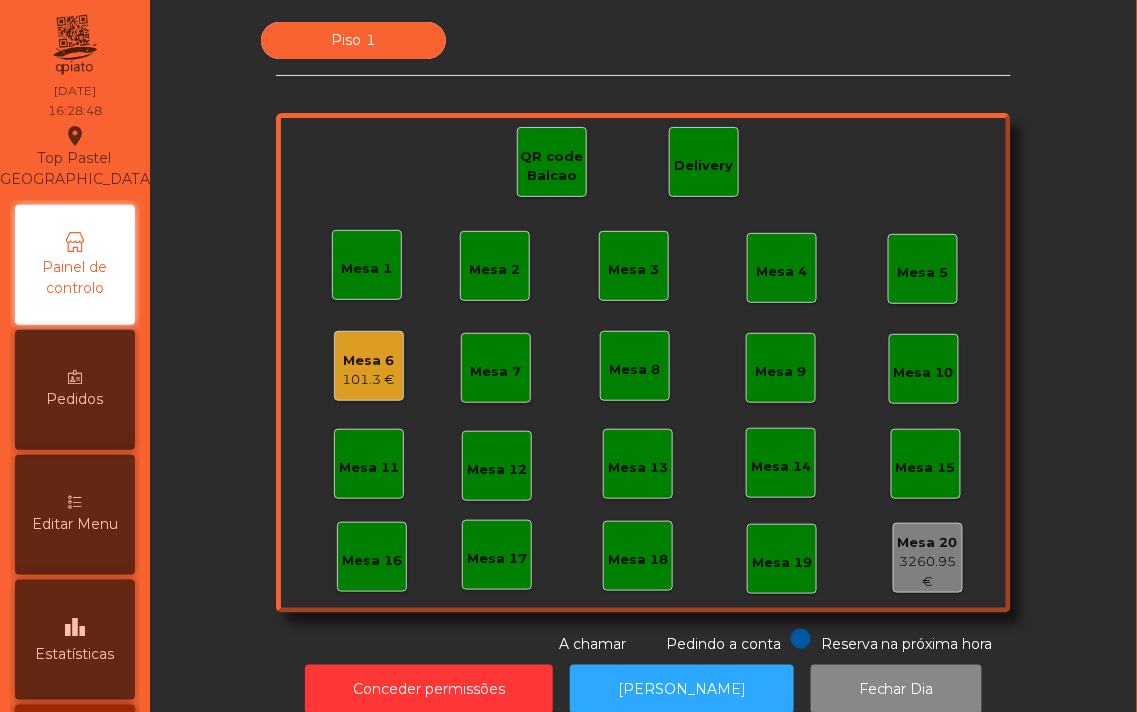 click on "Mesa 1   Mesa 2   Mesa 3   Mesa 4   Mesa 5   Mesa 6   101.3 €   [GEOGRAPHIC_DATA] 7   Mesa 8   Mesa 9   Mesa 10   Mesa 11   [GEOGRAPHIC_DATA] 13   Mesa 14   [GEOGRAPHIC_DATA] 17   [GEOGRAPHIC_DATA] 20   3260.95 €   QR code Balcao   Delivery" 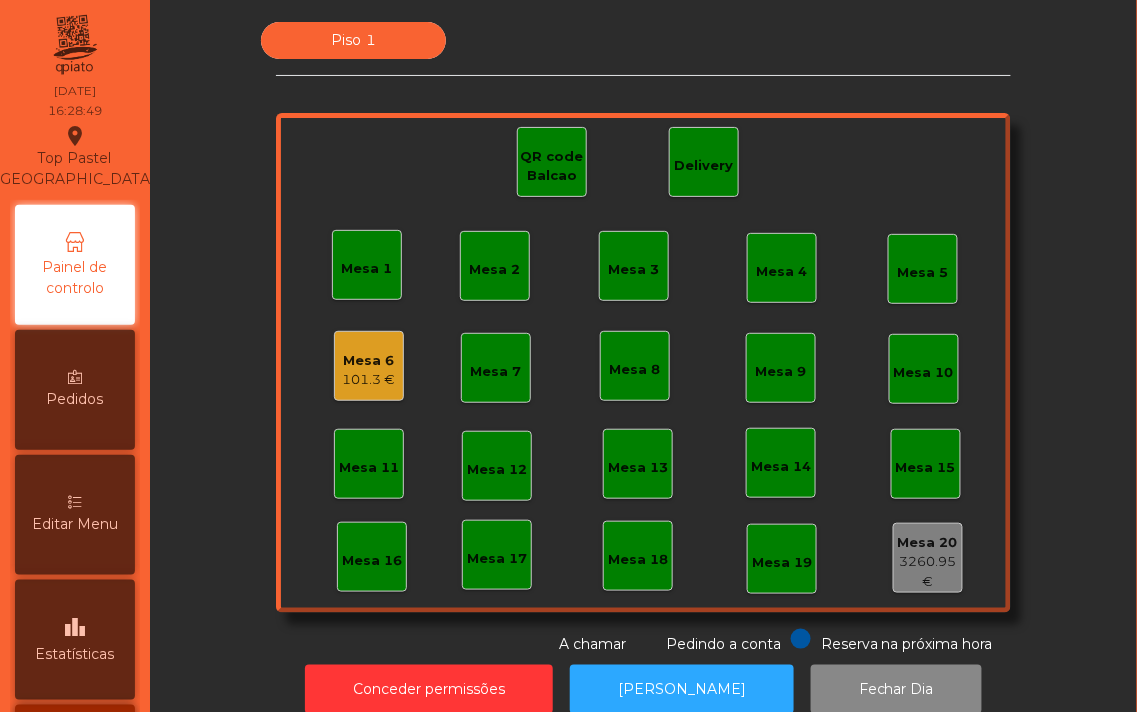 click on "Mesa 6   101.3 €" 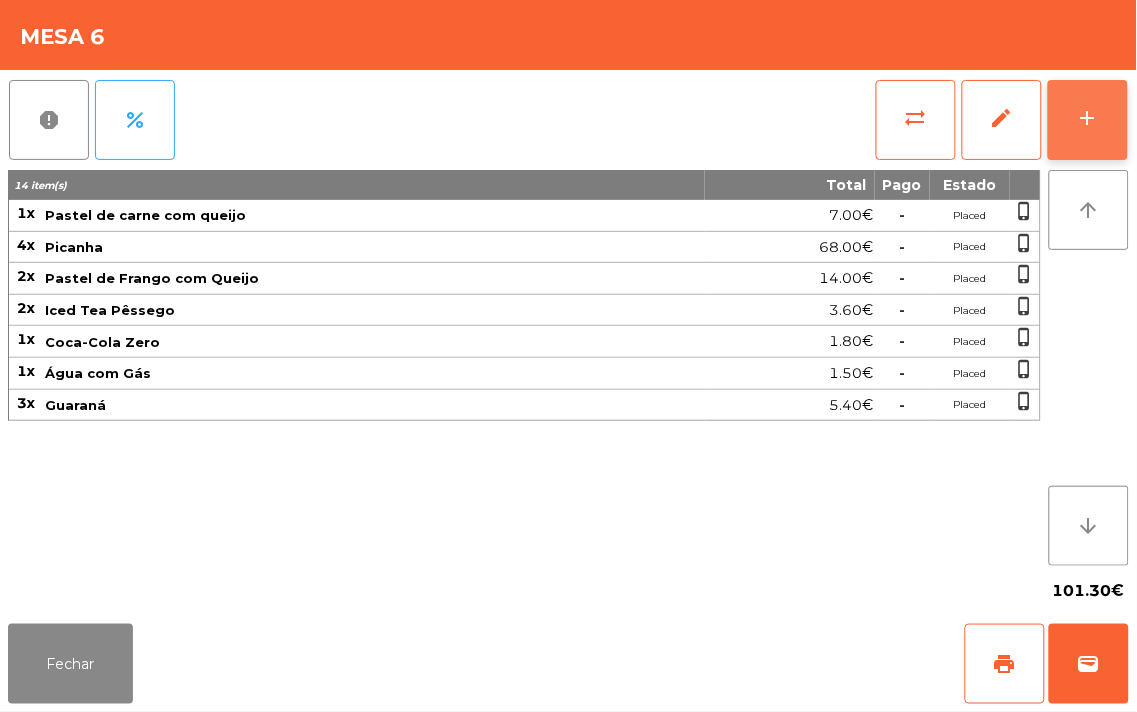 click on "add" 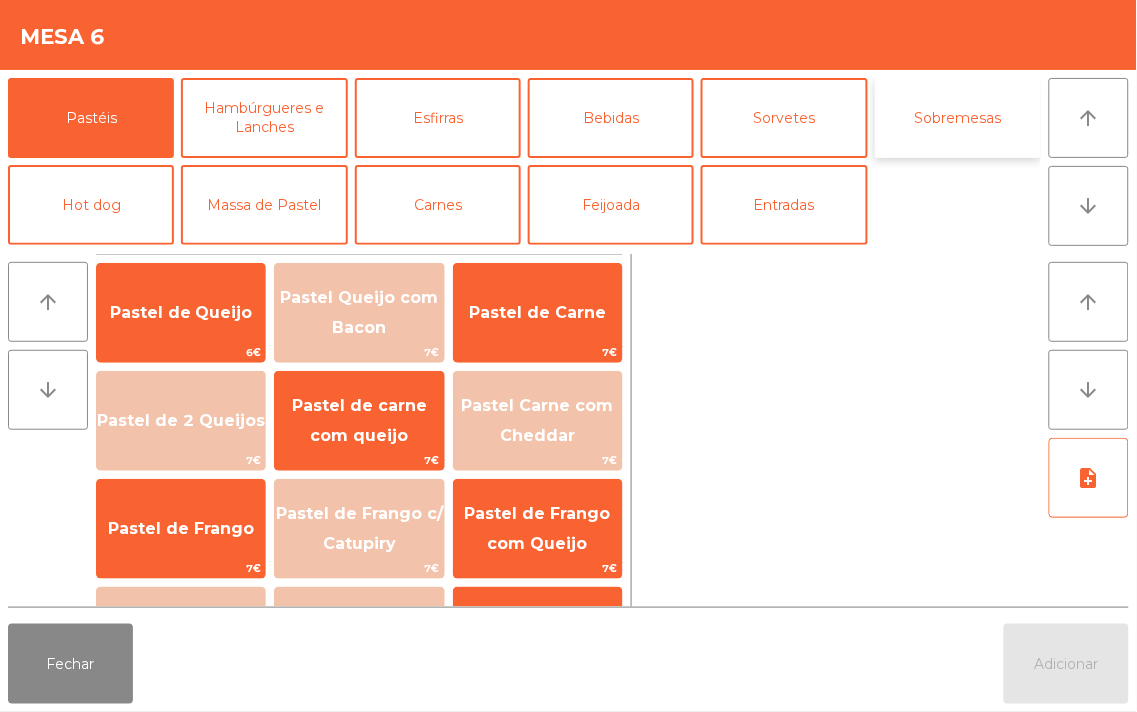 click on "Sobremesas" 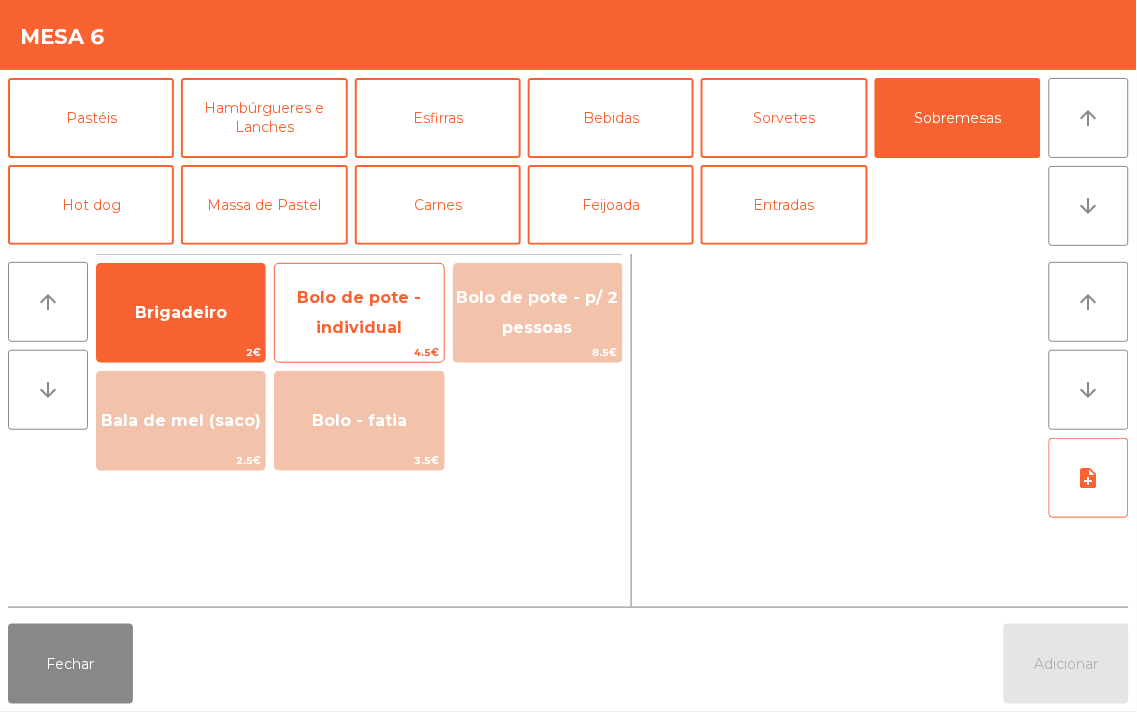 click on "Bolo de pote - individual" 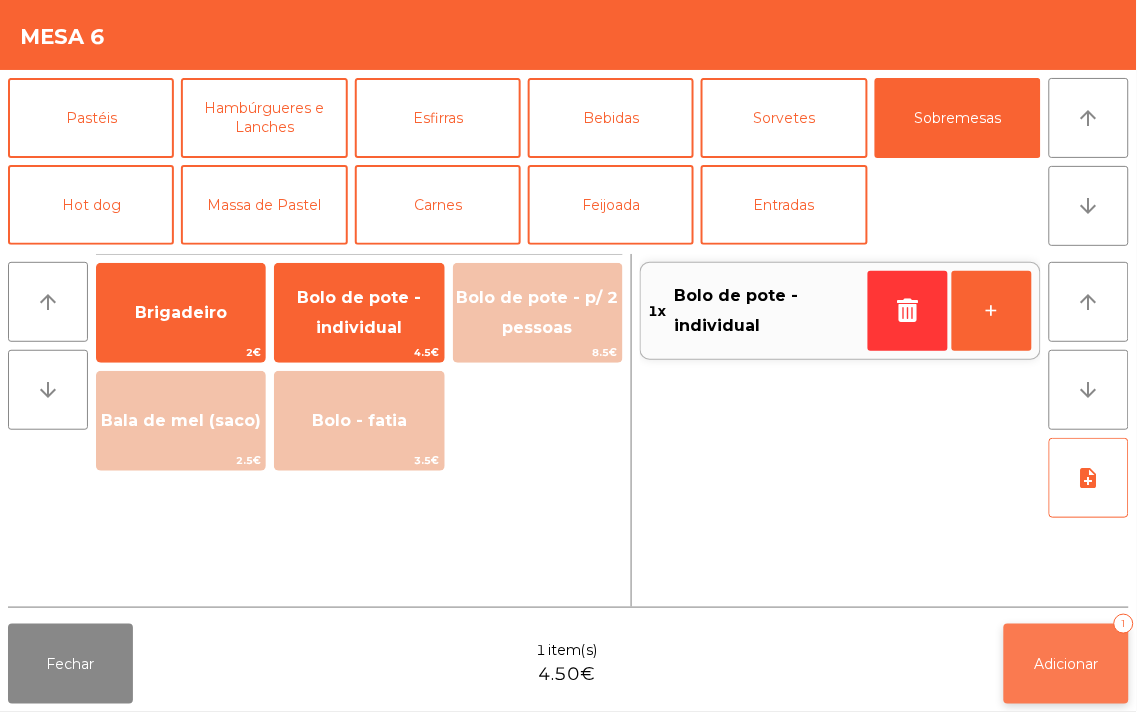 click on "Adicionar   1" 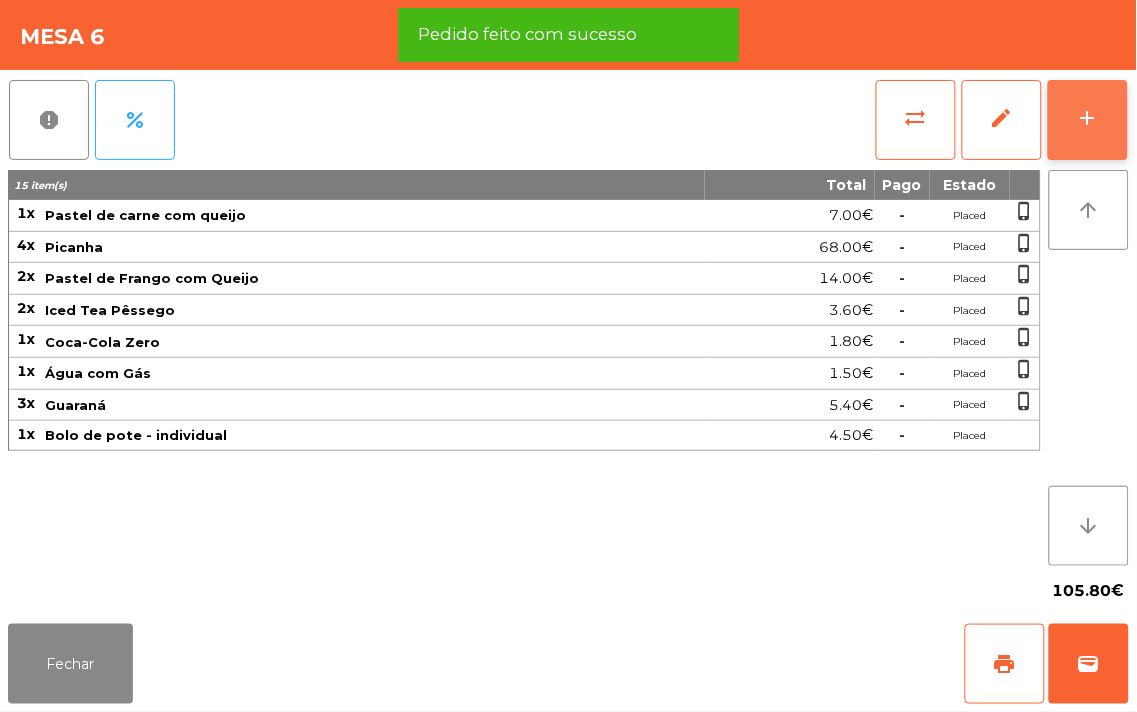 click on "add" 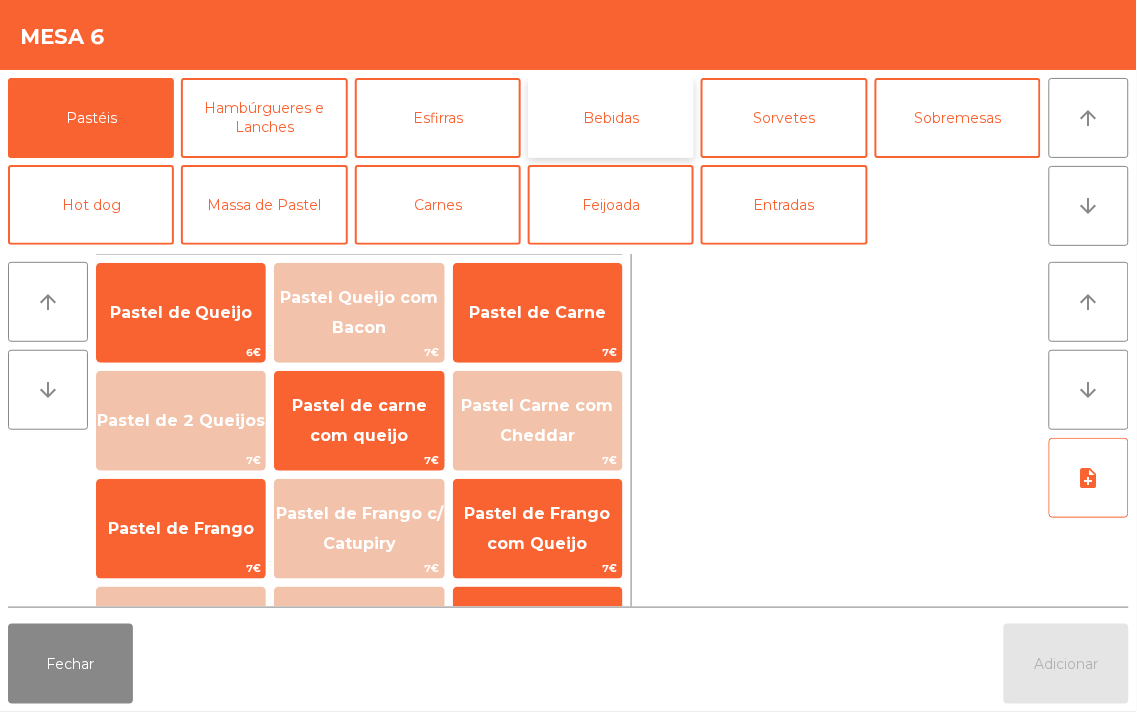 click on "Bebidas" 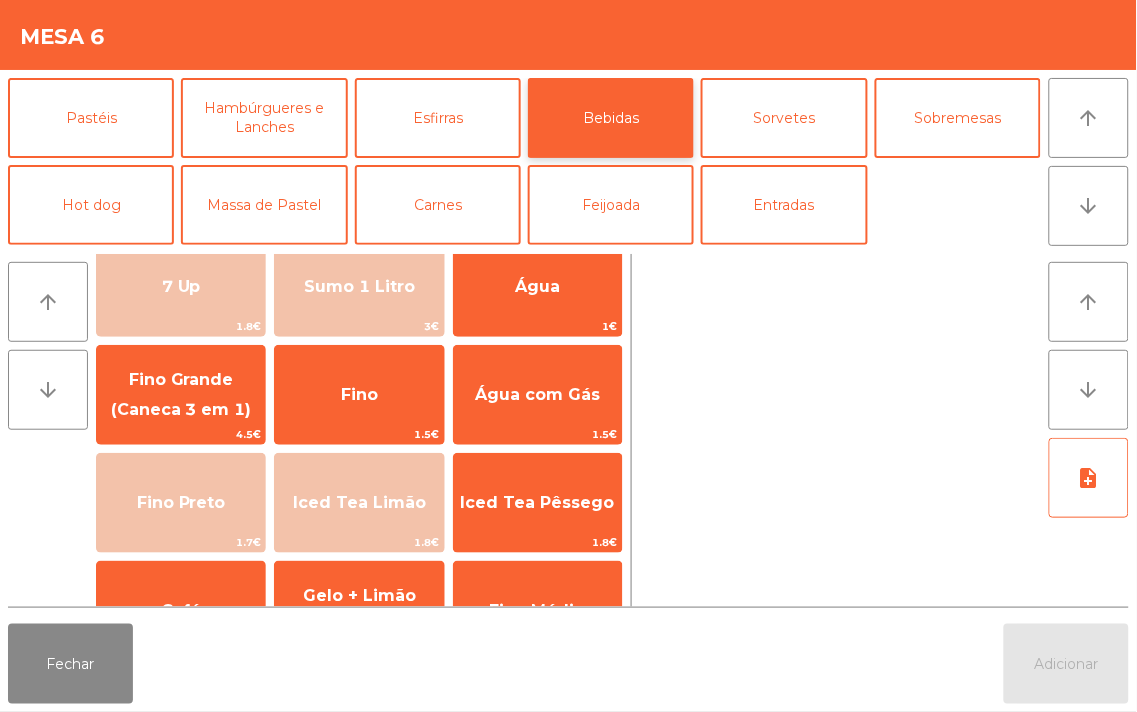 scroll, scrollTop: 130, scrollLeft: 0, axis: vertical 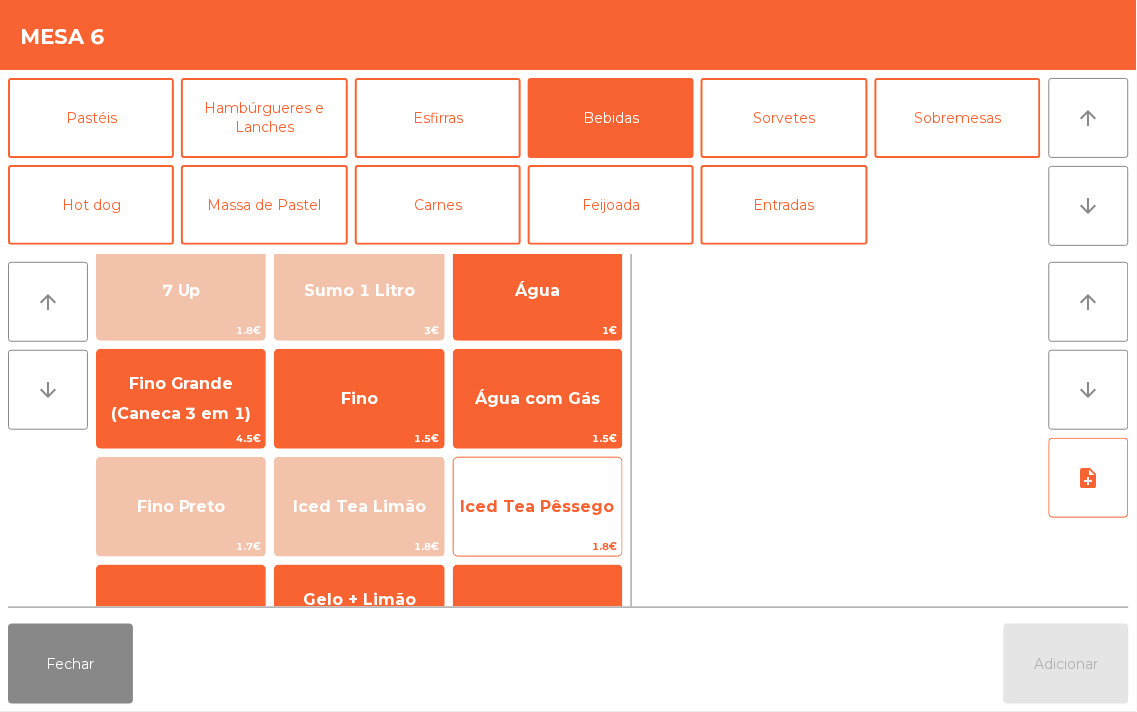 click on "Iced Tea Pêssego" 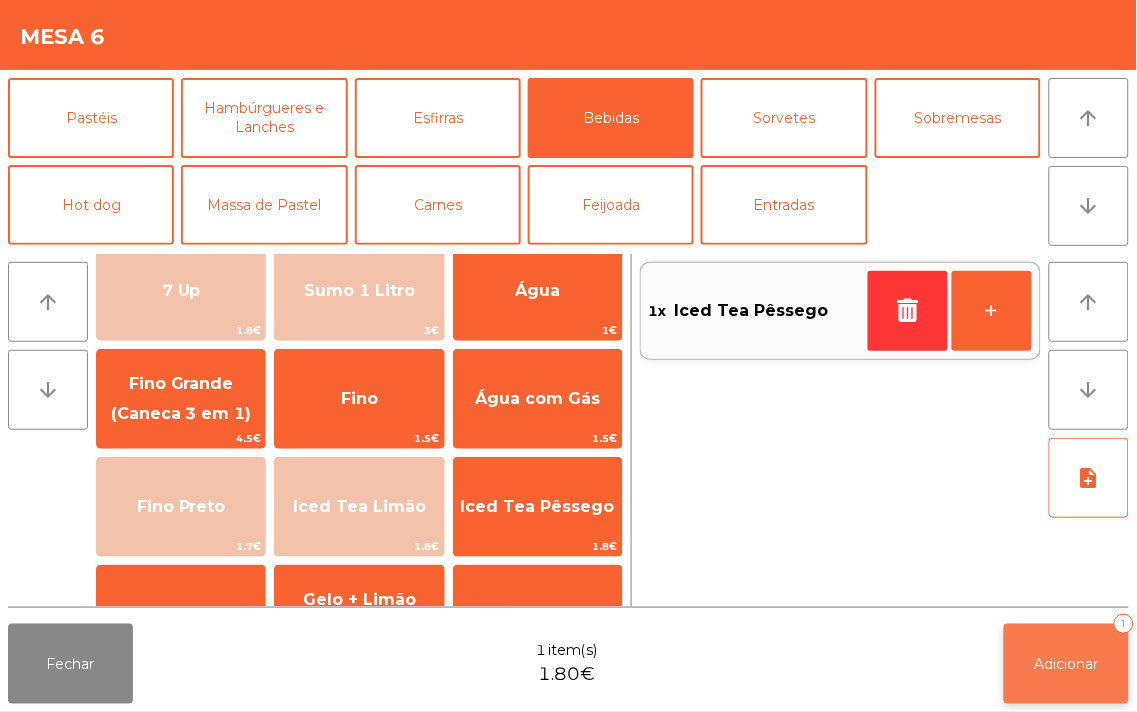 click on "Adicionar" 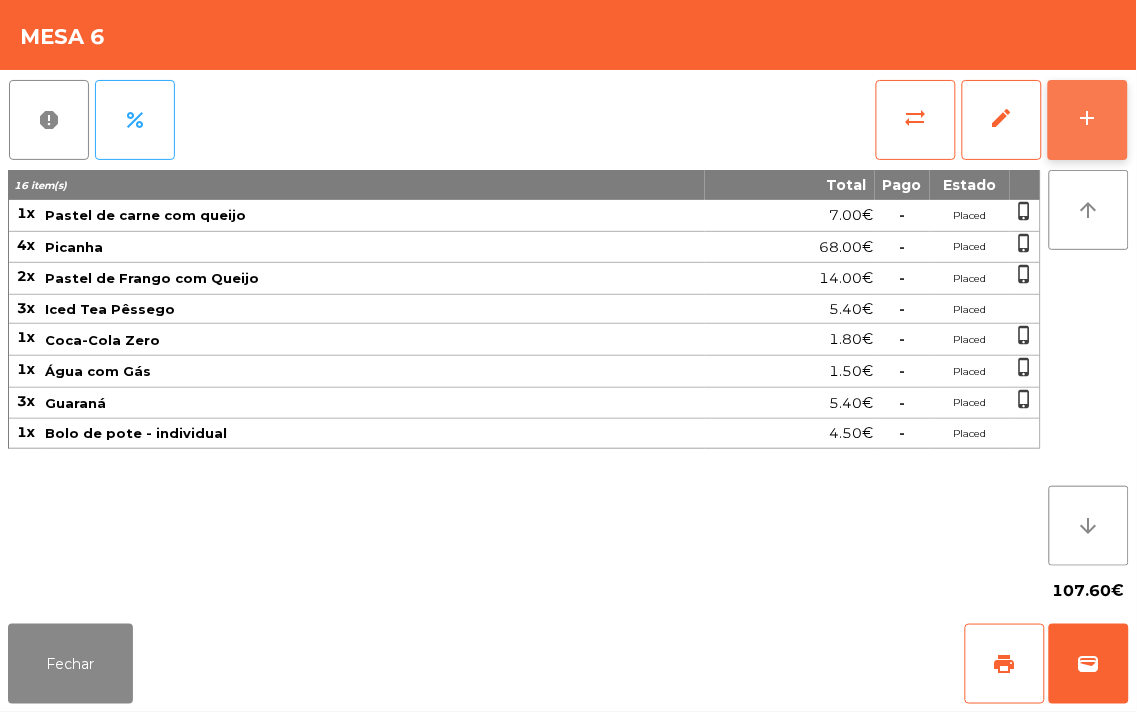 click on "add" 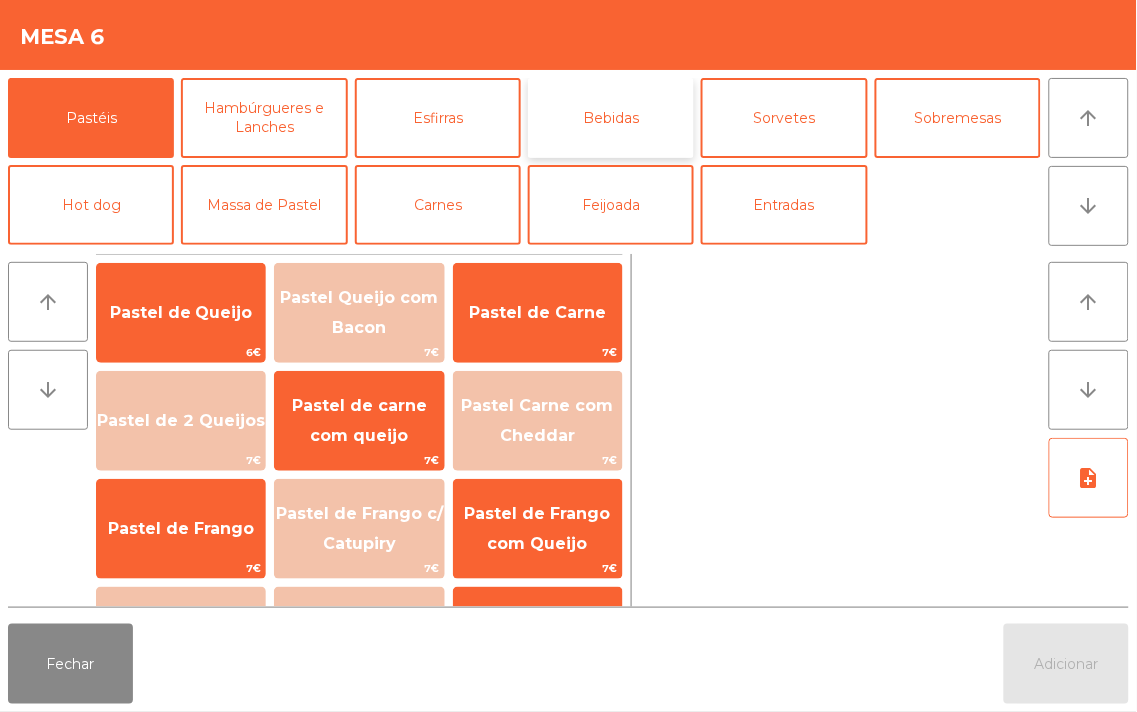 click on "Bebidas" 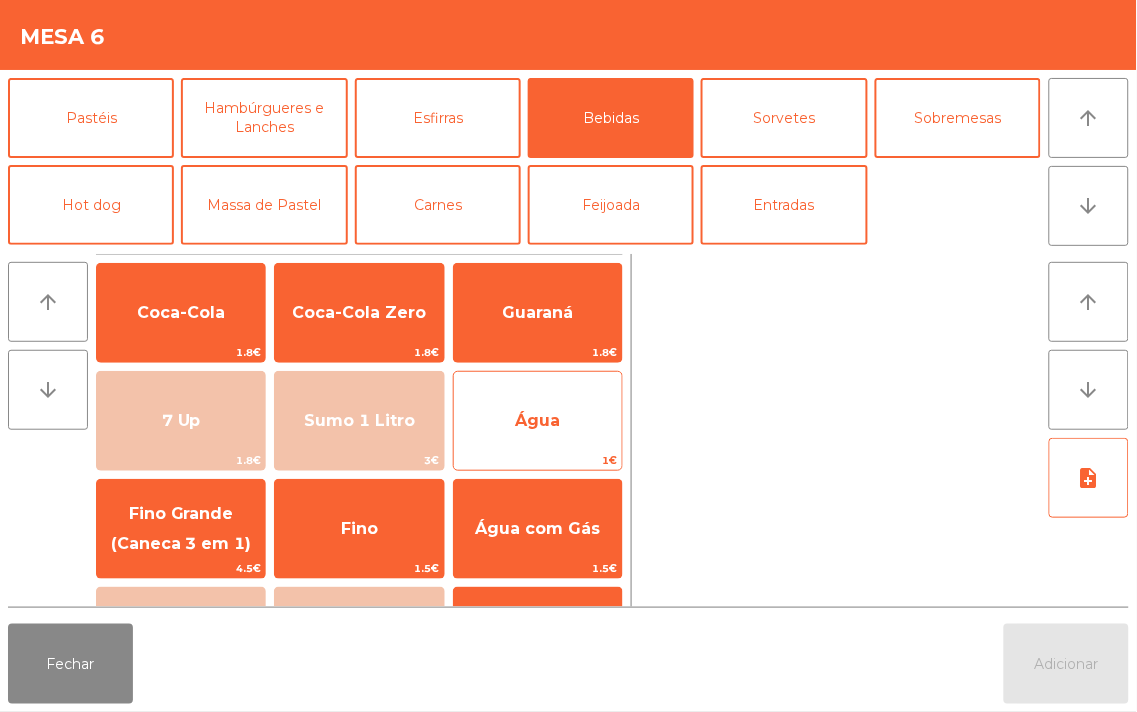 click on "Água" 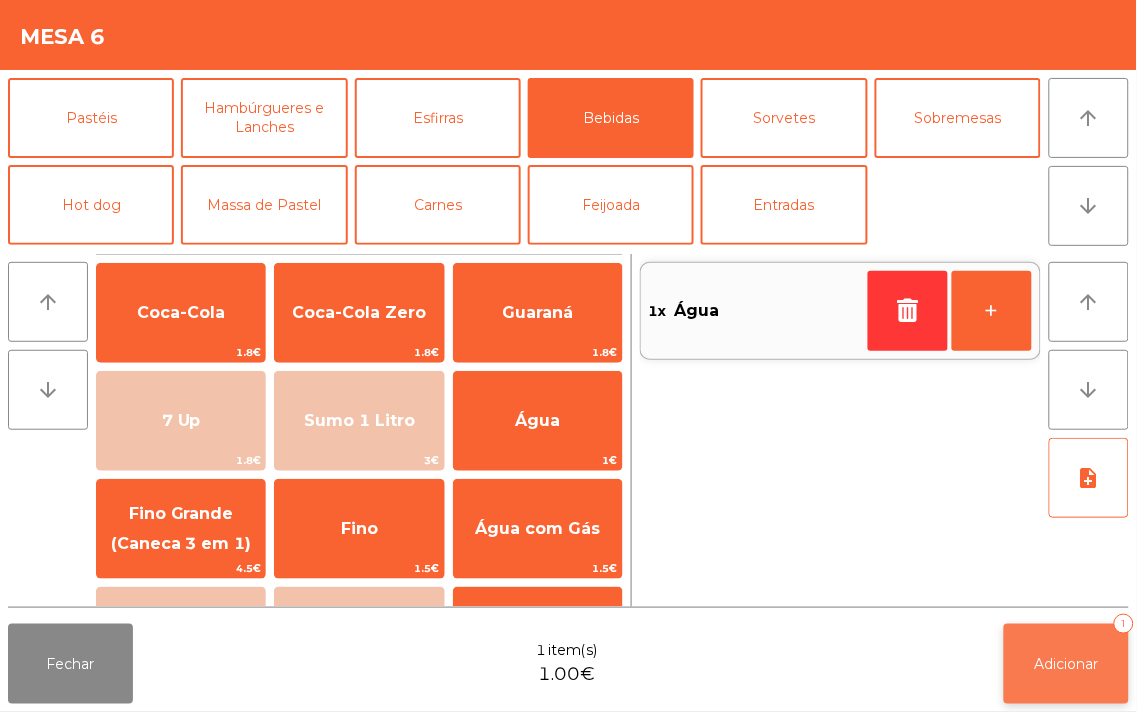 click on "Adicionar   1" 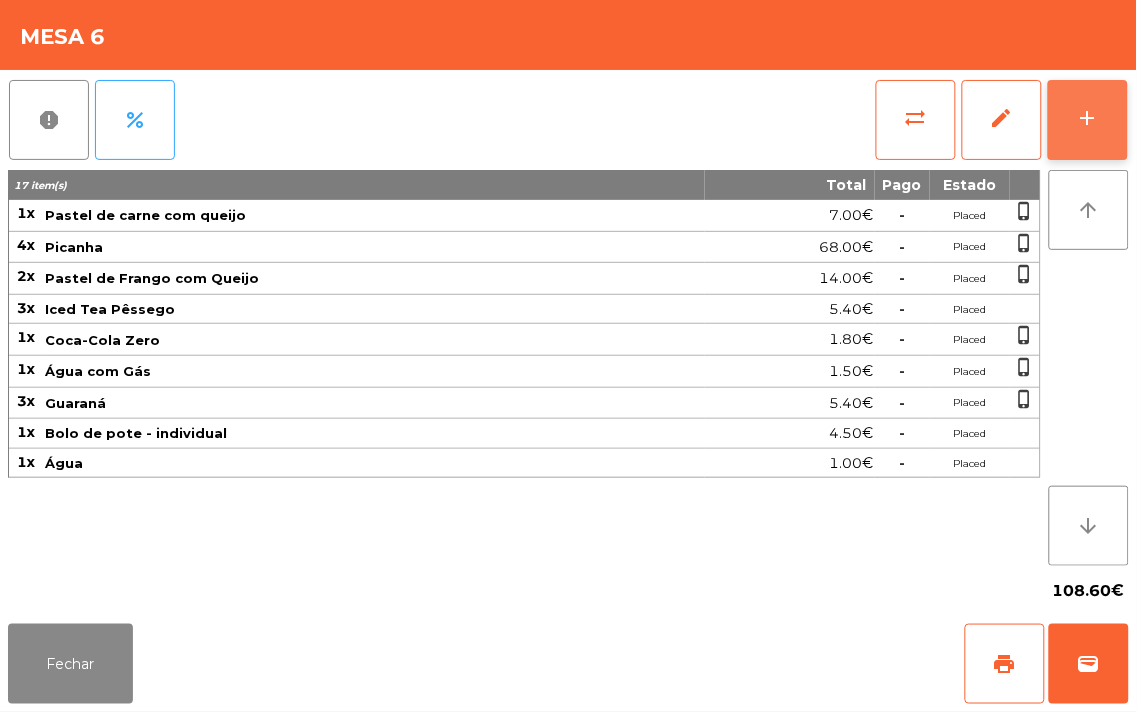 click on "add" 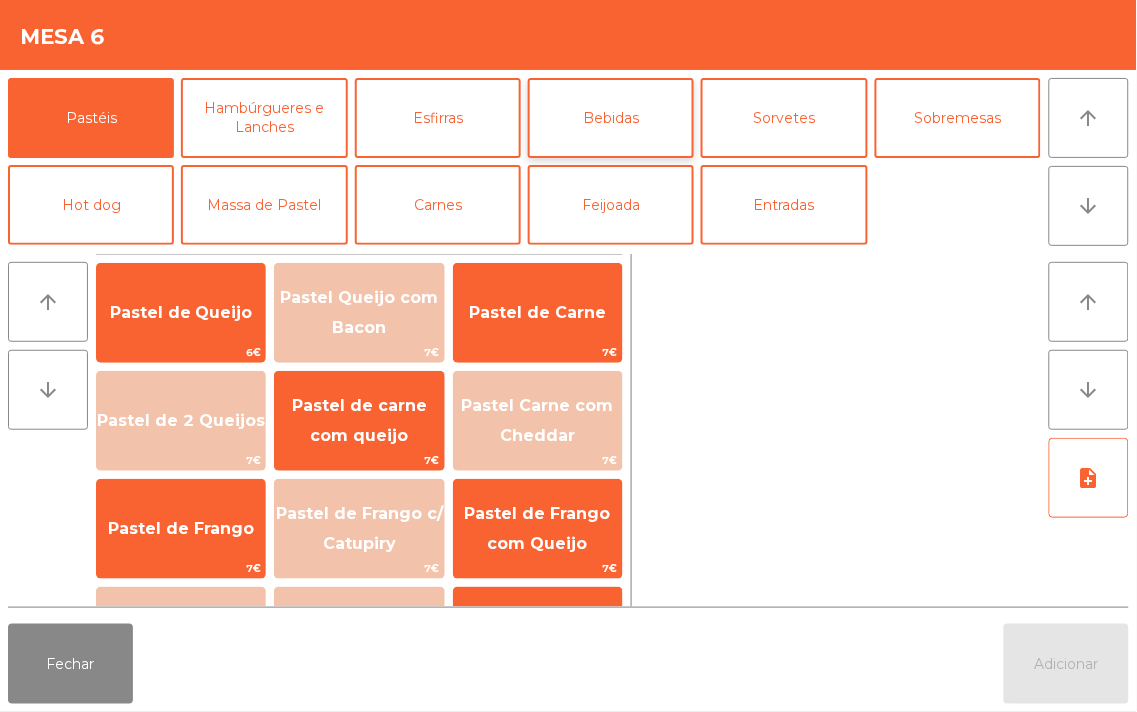 click on "Bebidas" 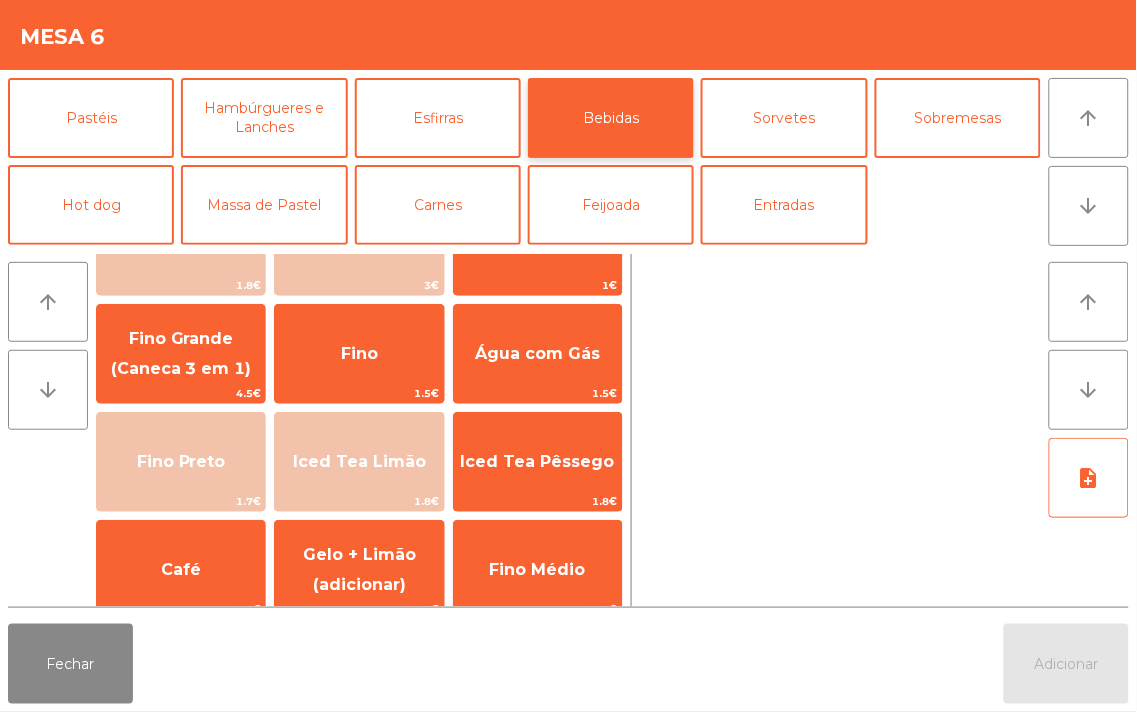 scroll, scrollTop: 195, scrollLeft: 0, axis: vertical 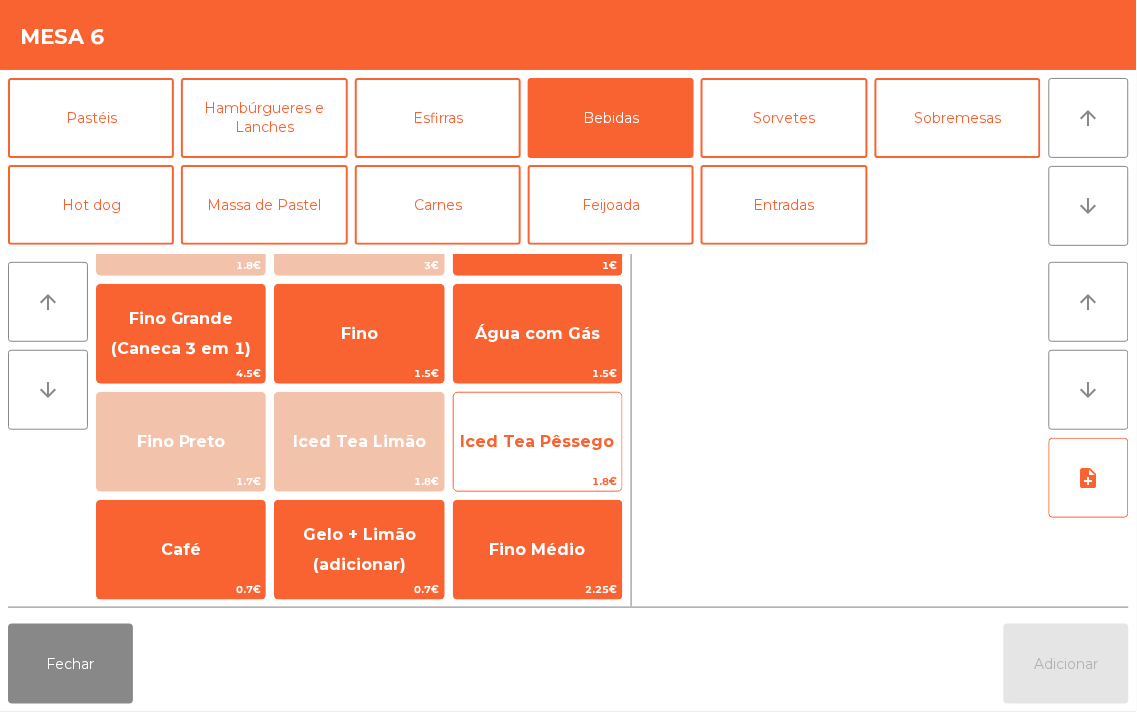 click on "Iced Tea Pêssego" 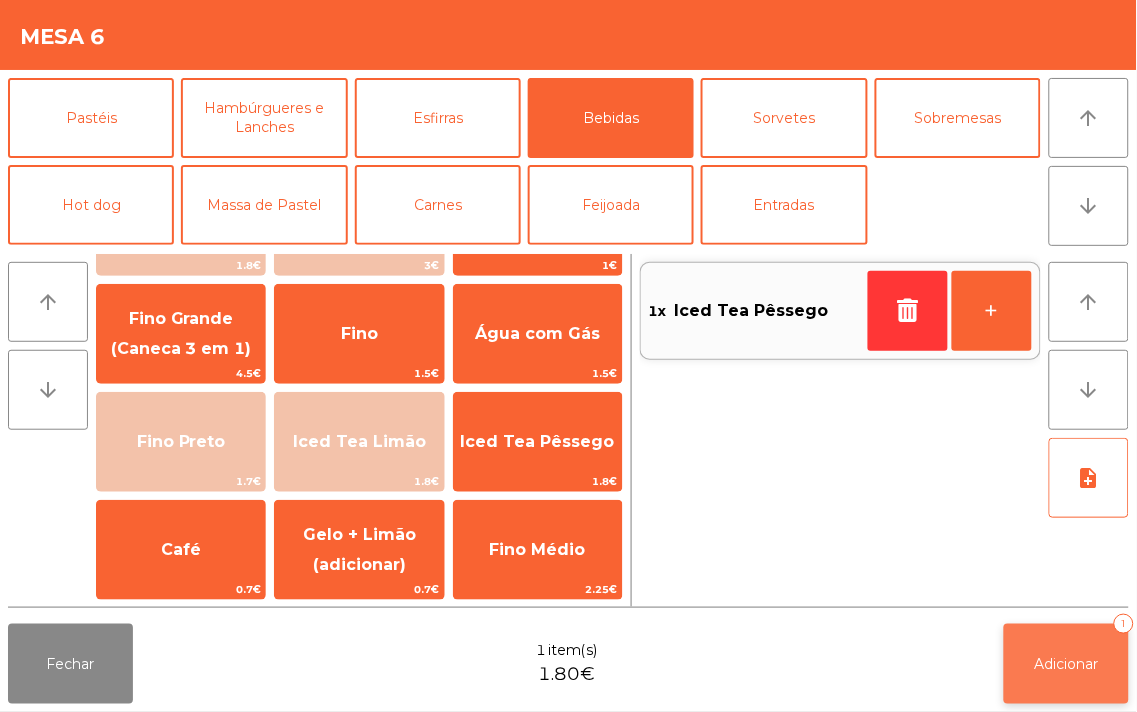 click on "Adicionar   1" 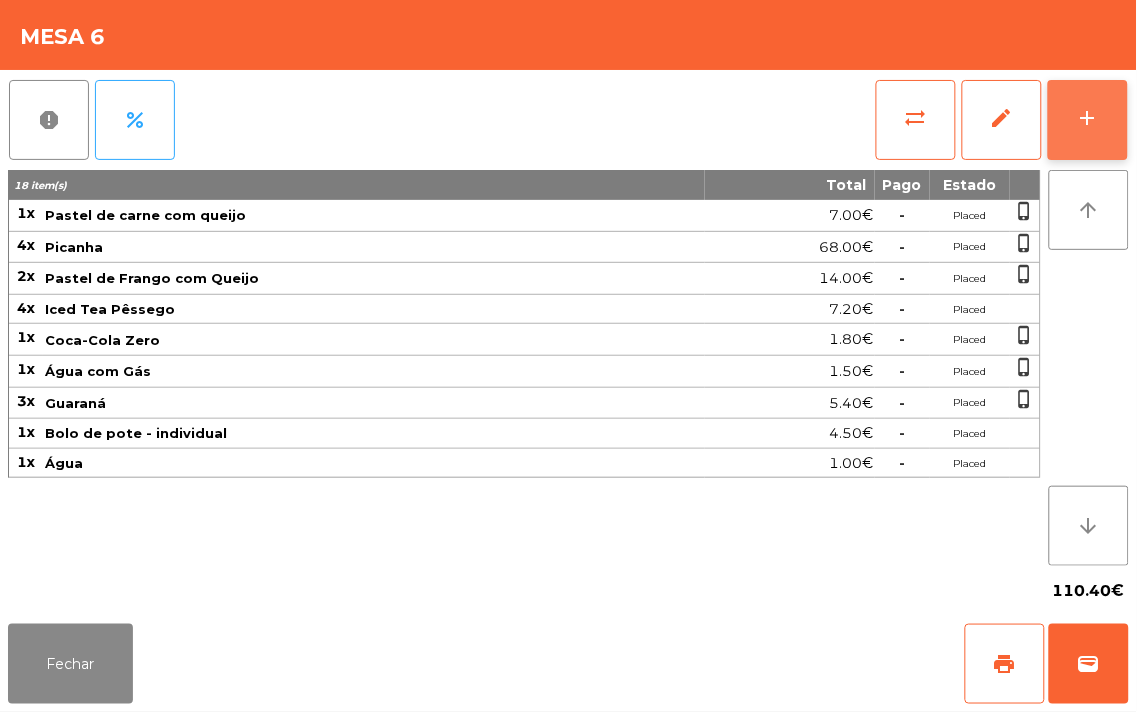 click on "add" 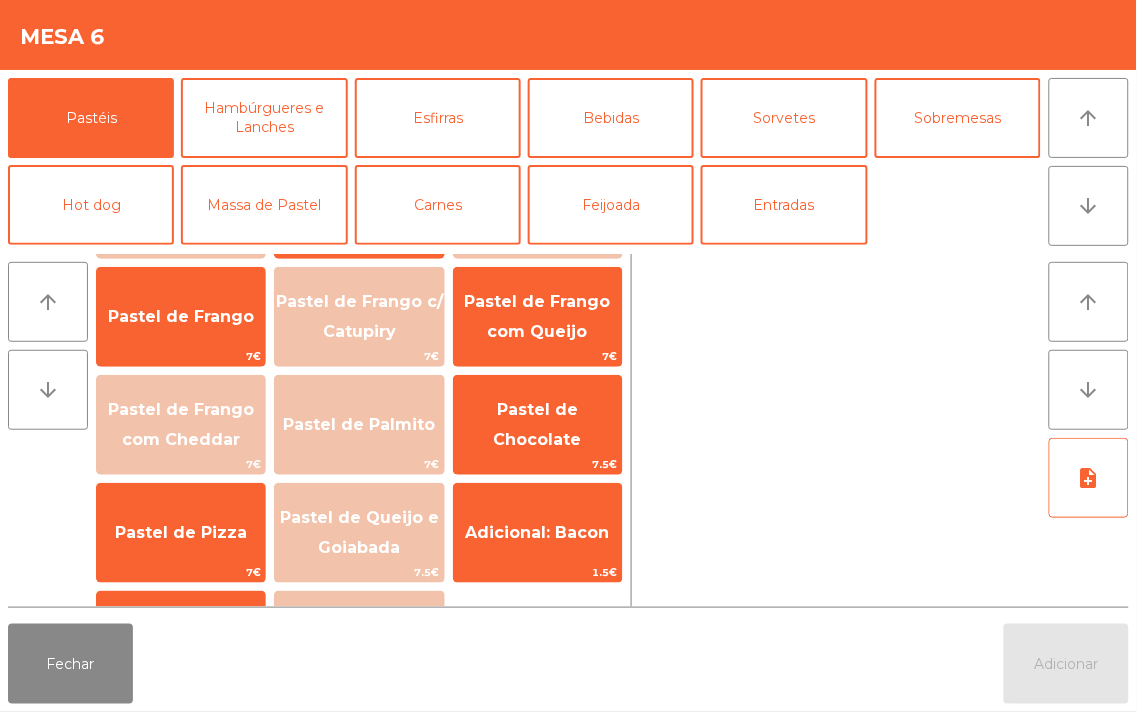 scroll, scrollTop: 210, scrollLeft: 0, axis: vertical 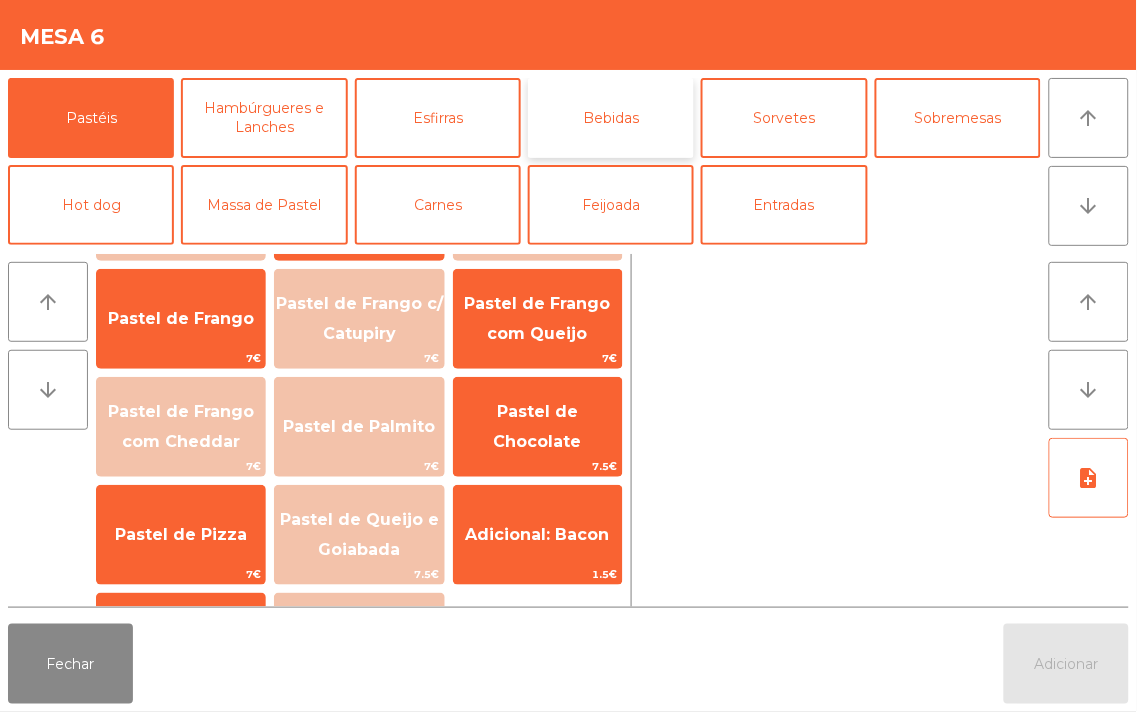click on "Bebidas" 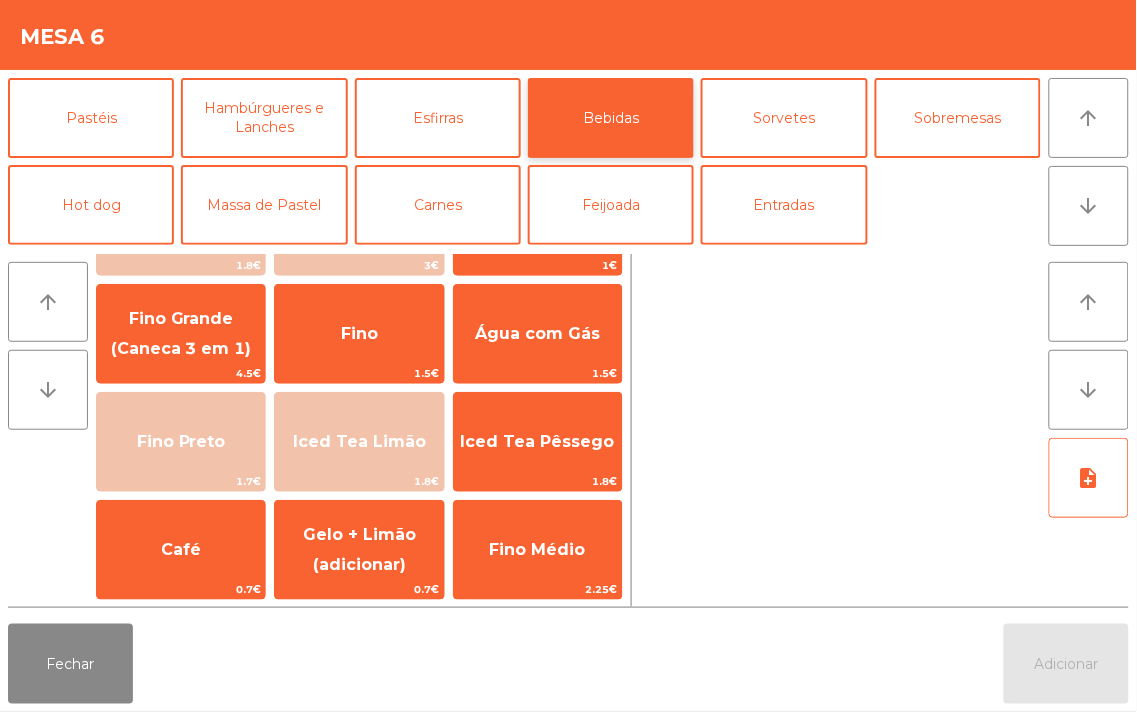 scroll, scrollTop: 195, scrollLeft: 0, axis: vertical 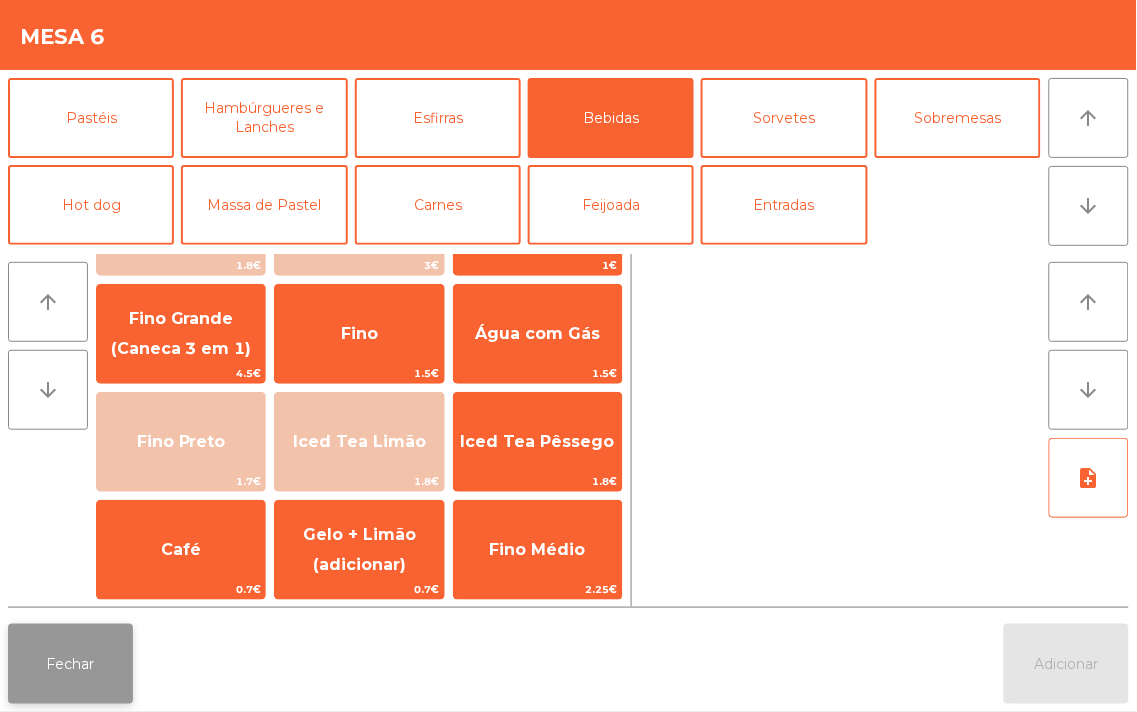 click on "Fechar" 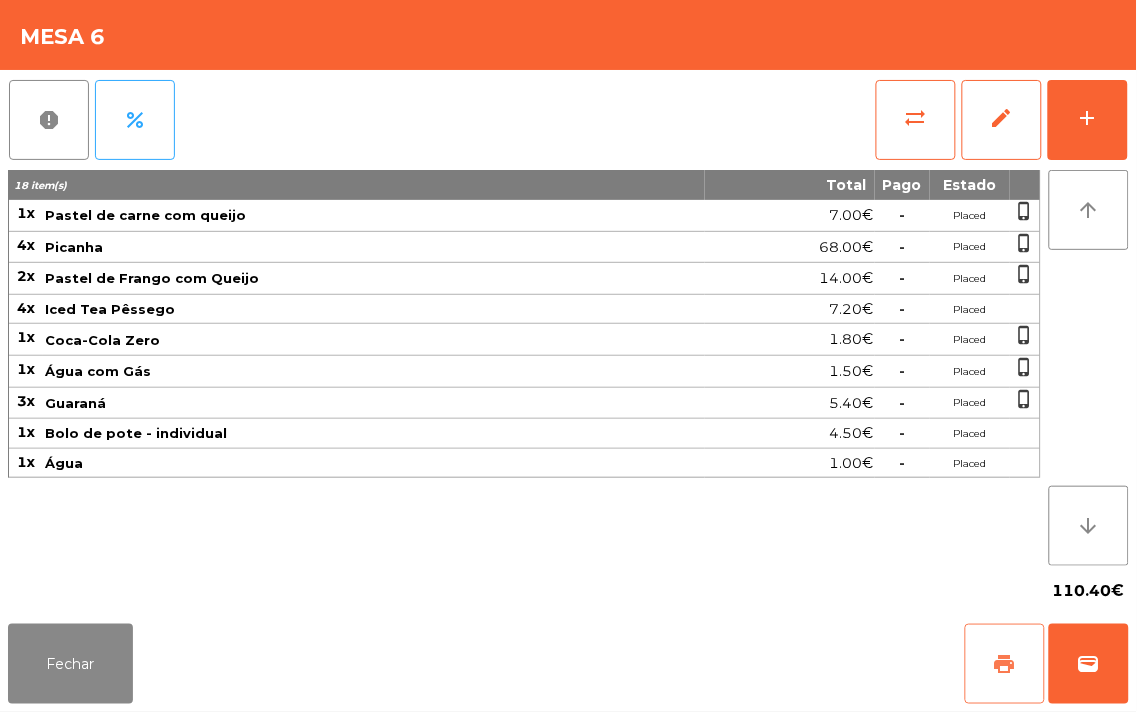 click on "print" 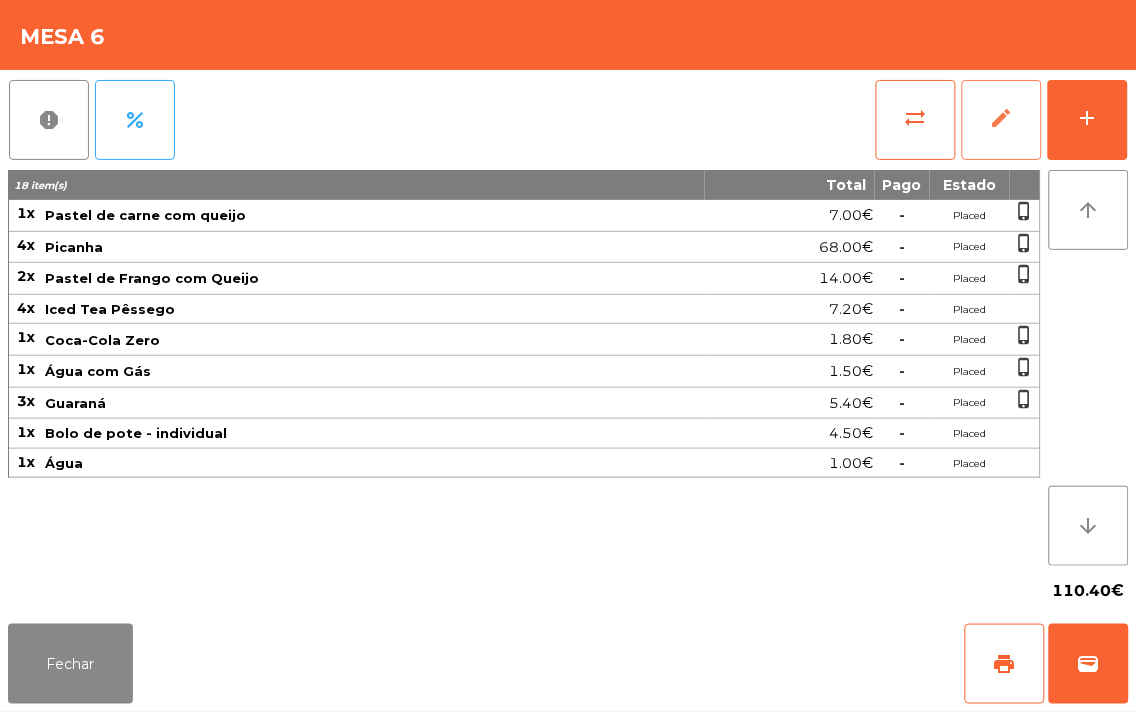 click on "edit" 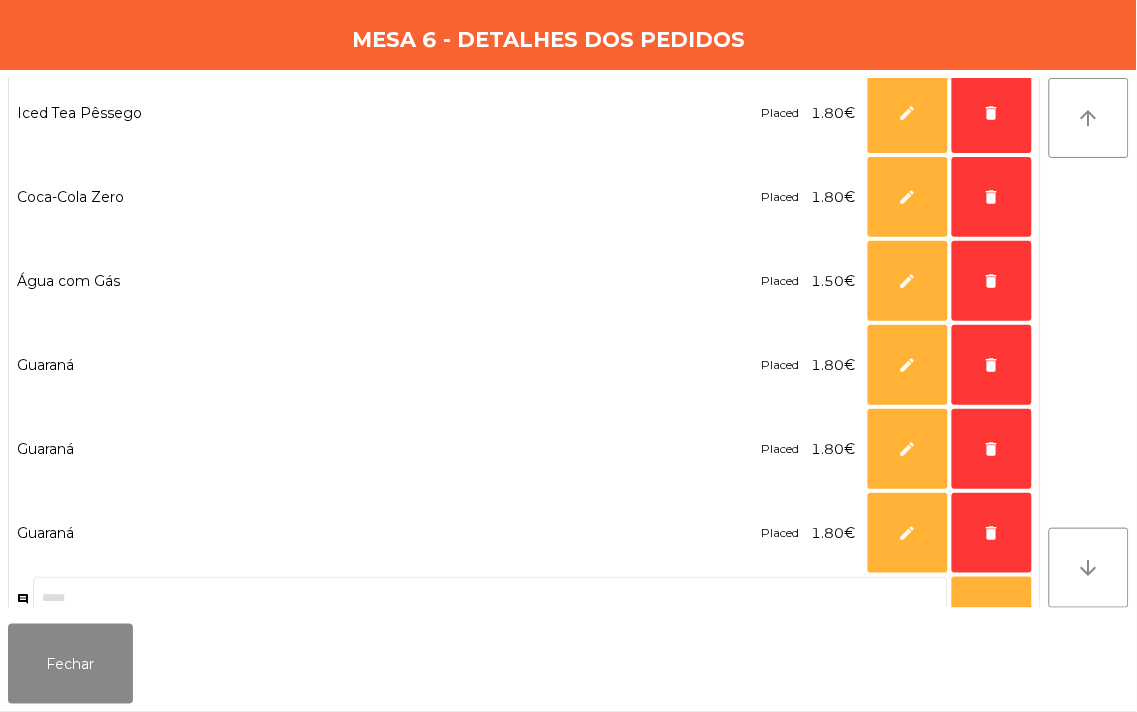 scroll, scrollTop: 1620, scrollLeft: 0, axis: vertical 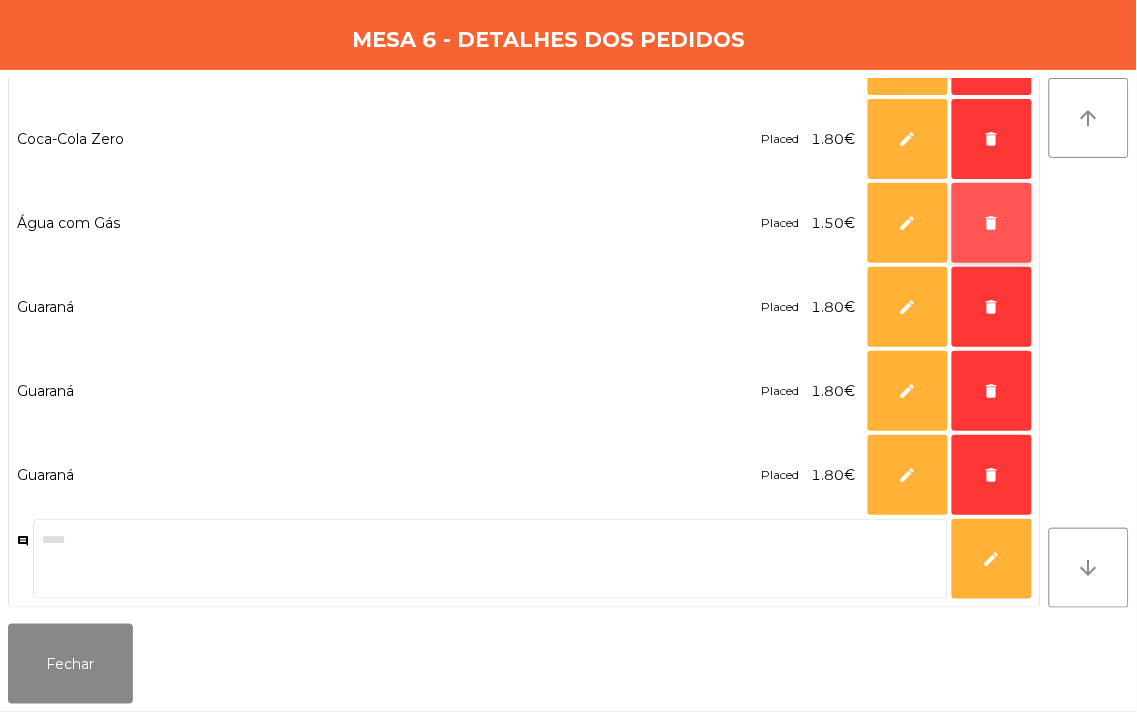 click on "delete" 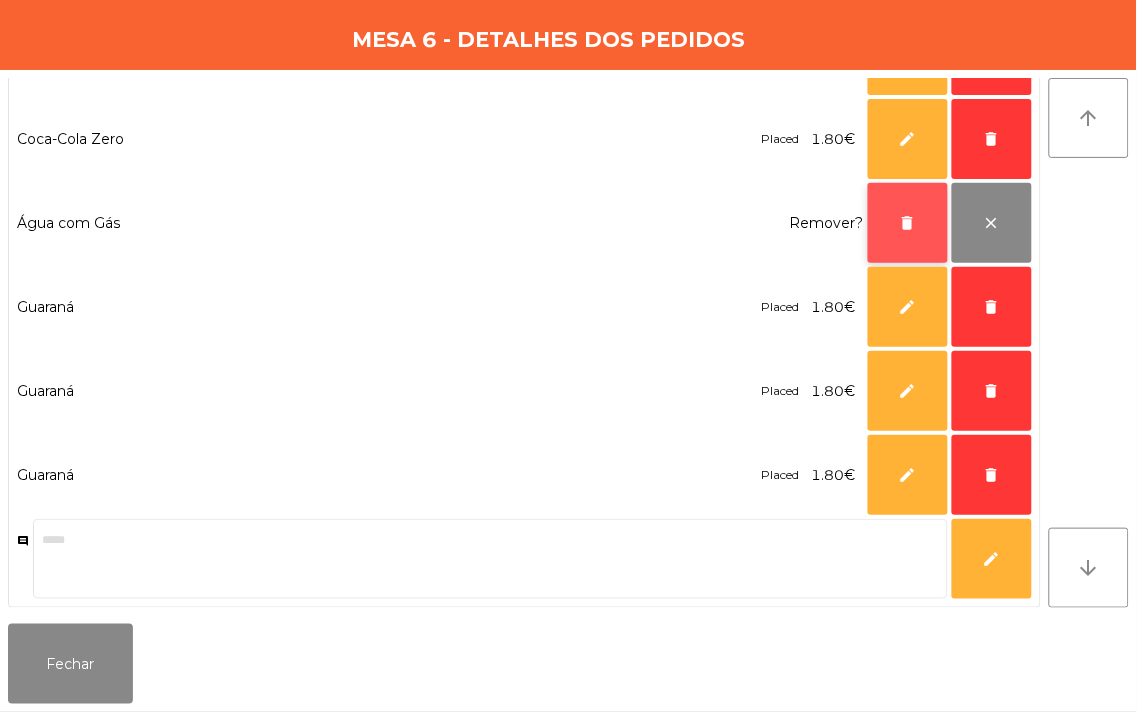 click on "delete" 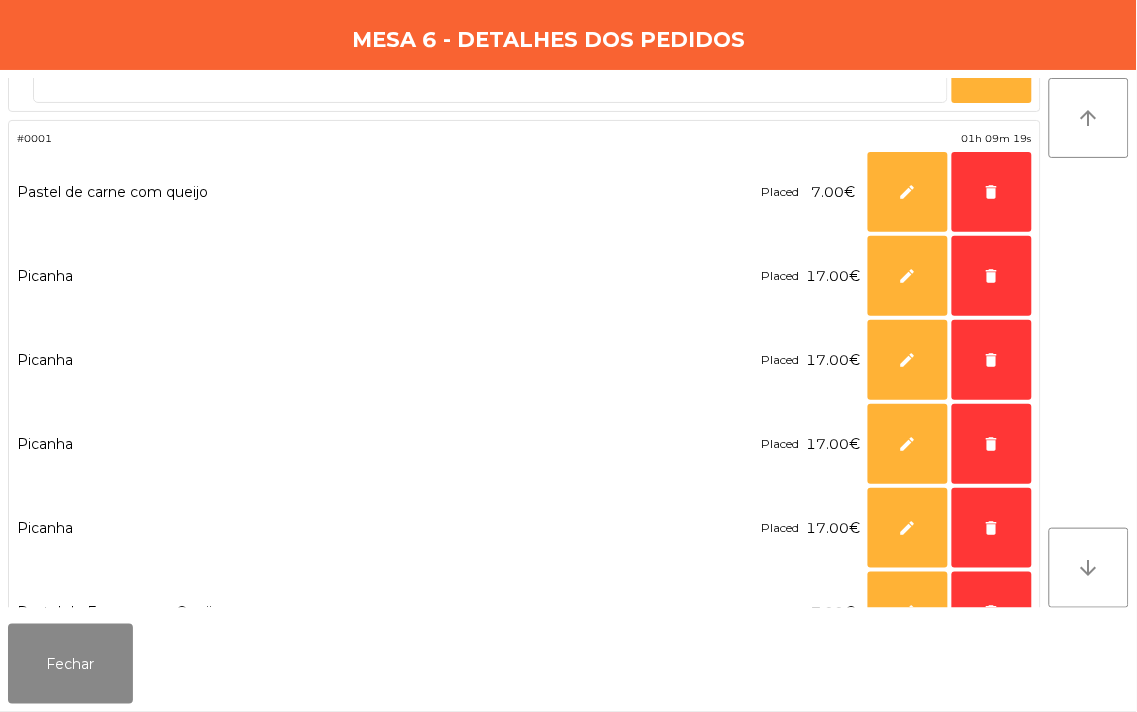 scroll, scrollTop: 811, scrollLeft: 0, axis: vertical 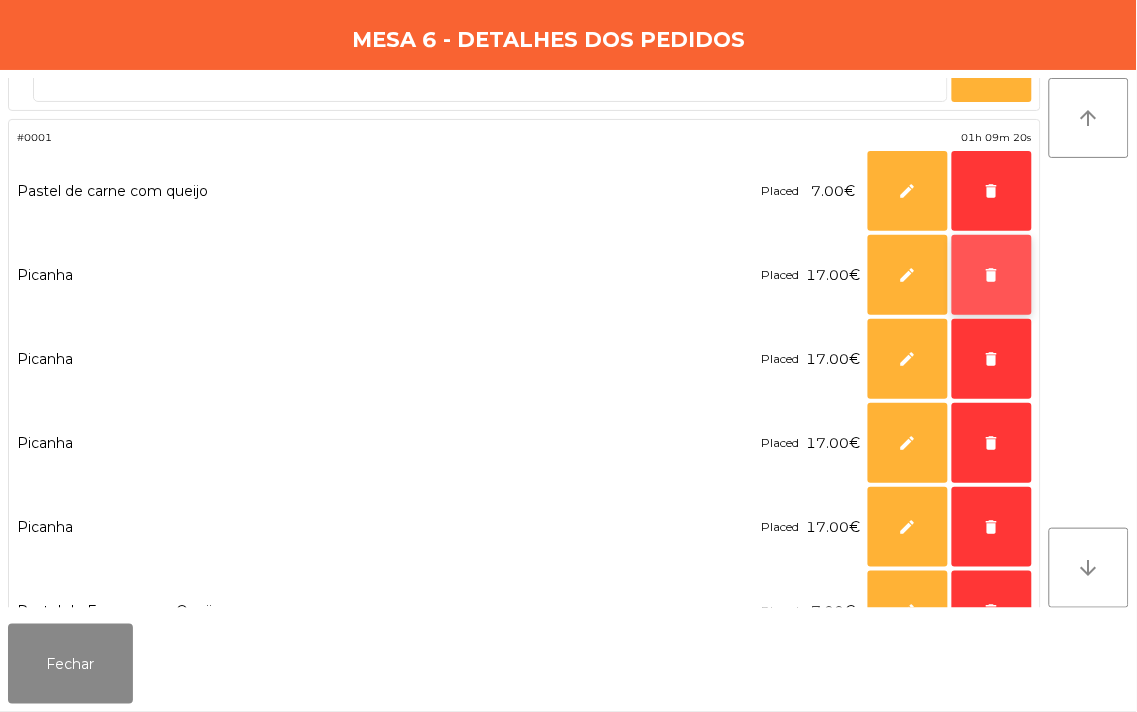 click on "delete" 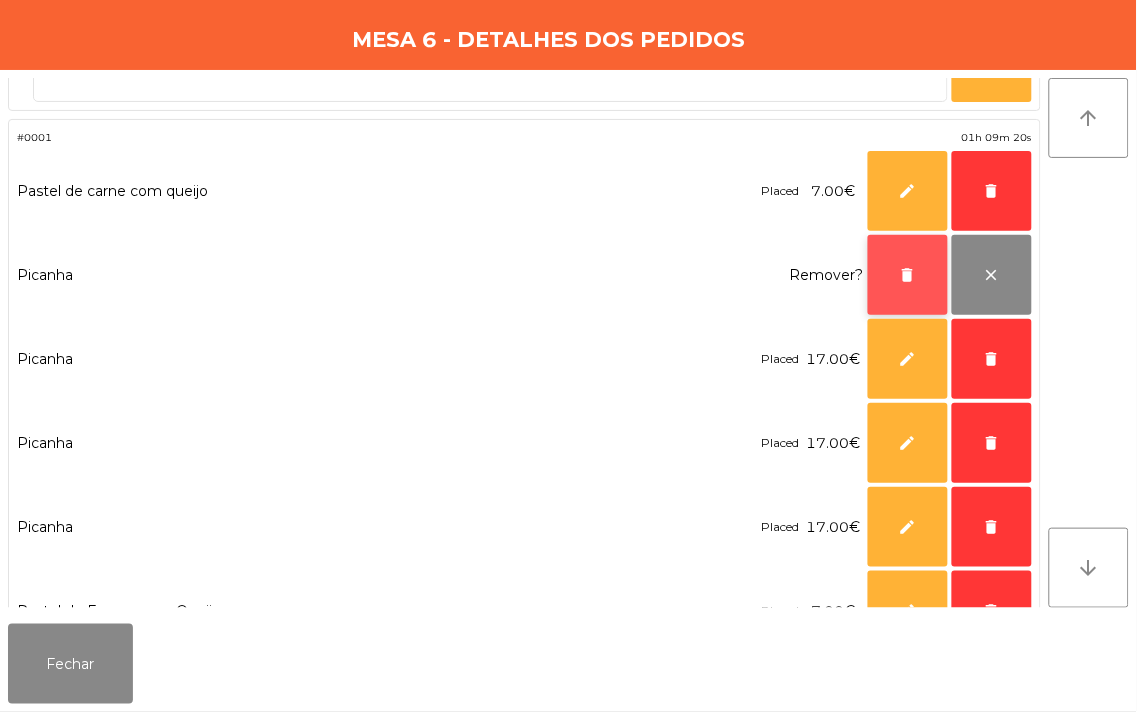 click on "delete" 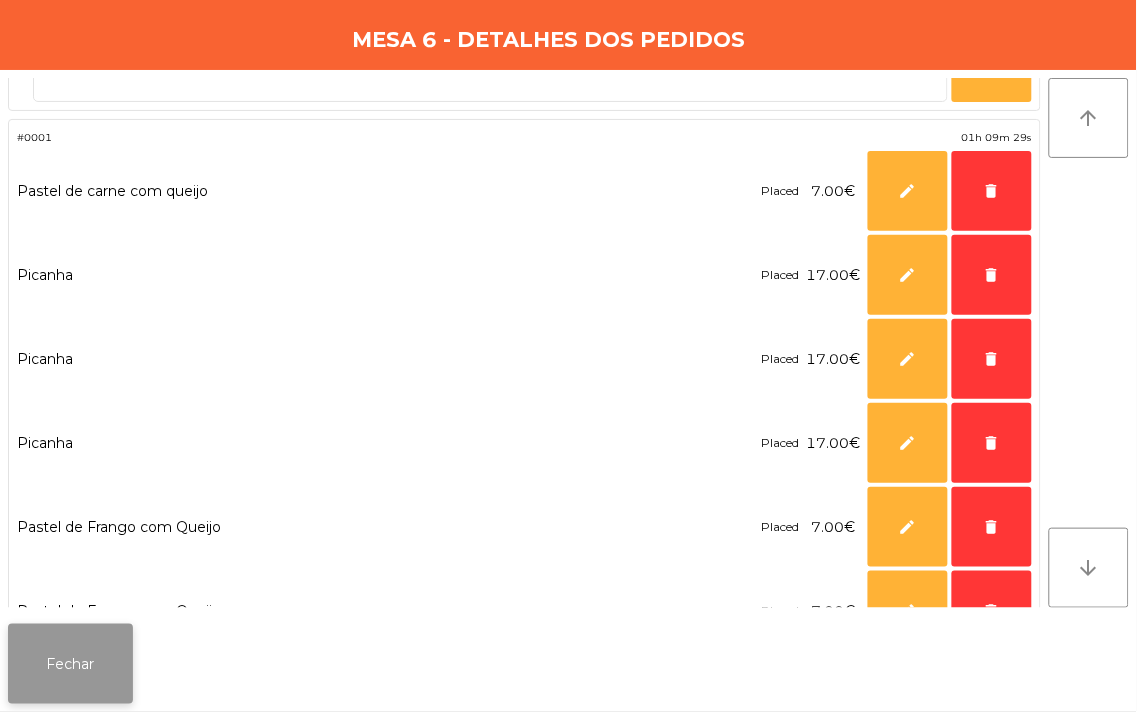 click on "Fechar" 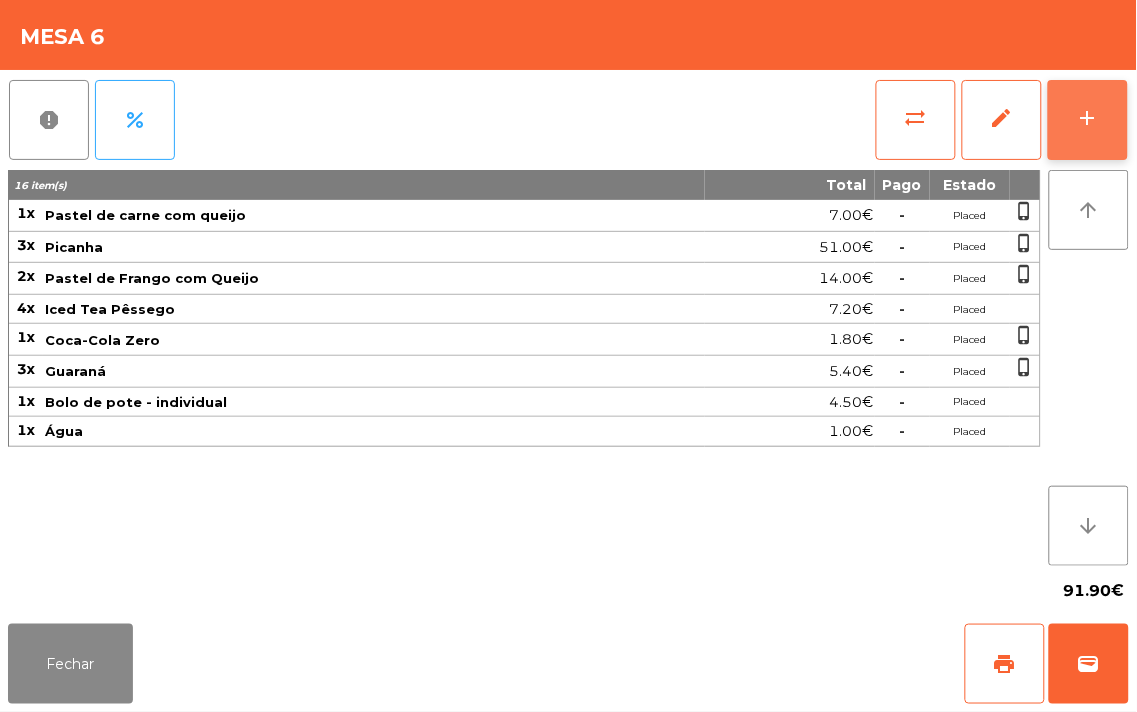 click on "add" 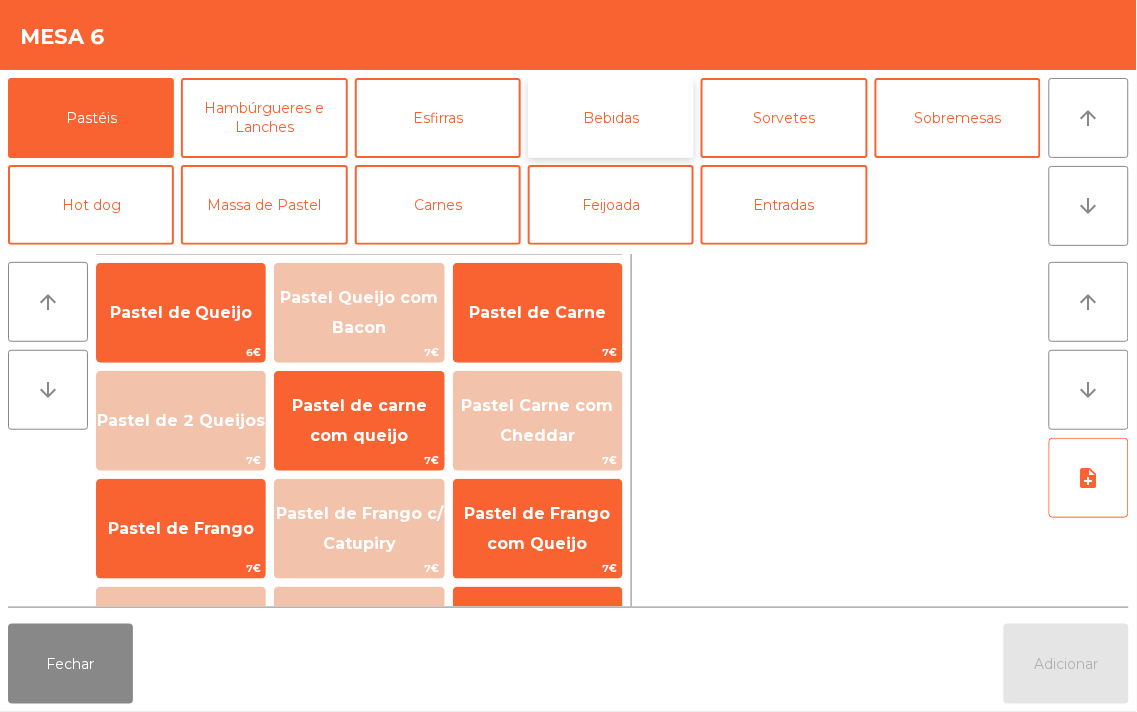 click on "Bebidas" 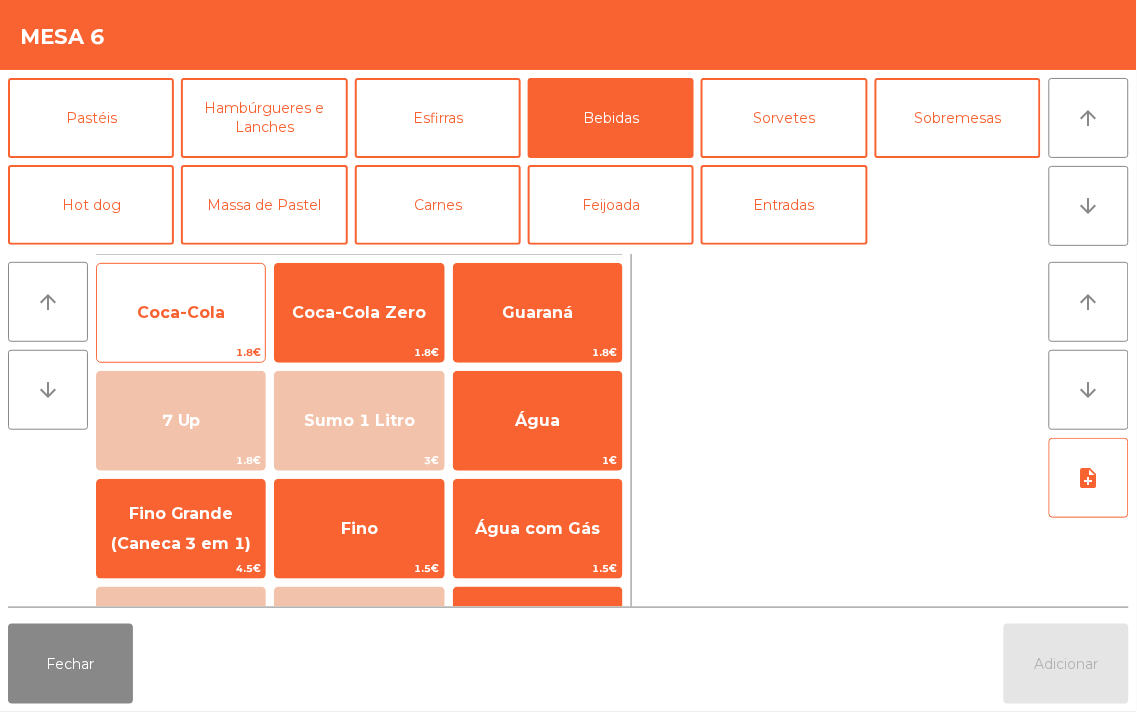 click on "Coca-Cola" 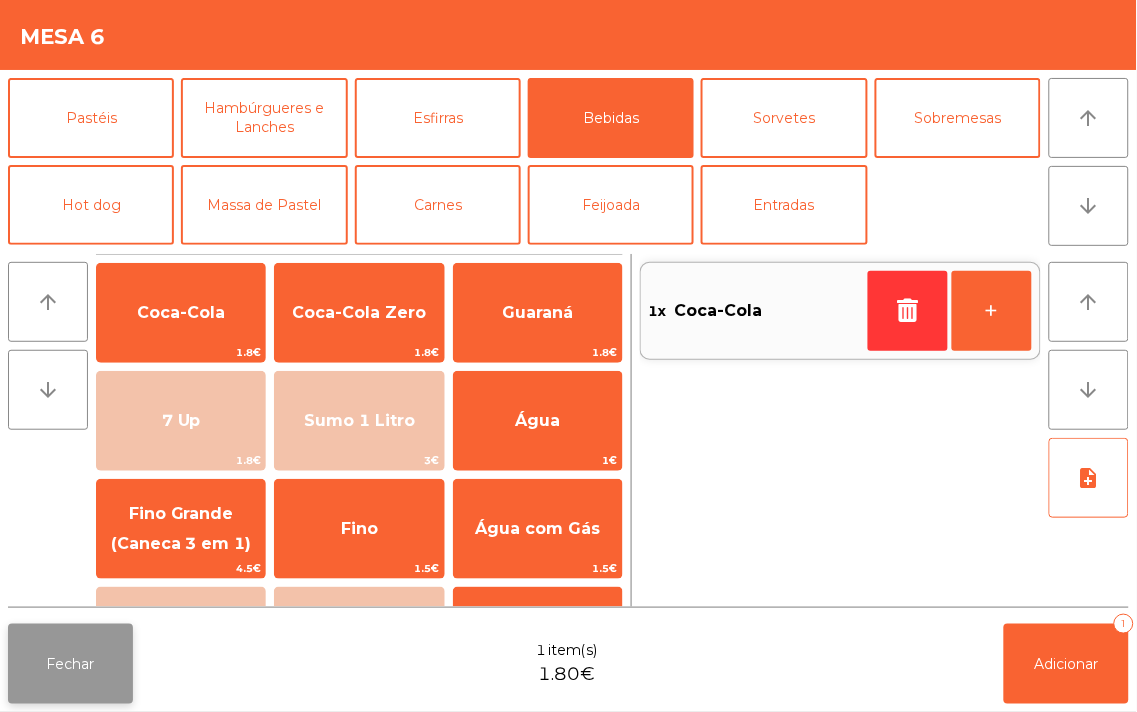click on "Fechar" 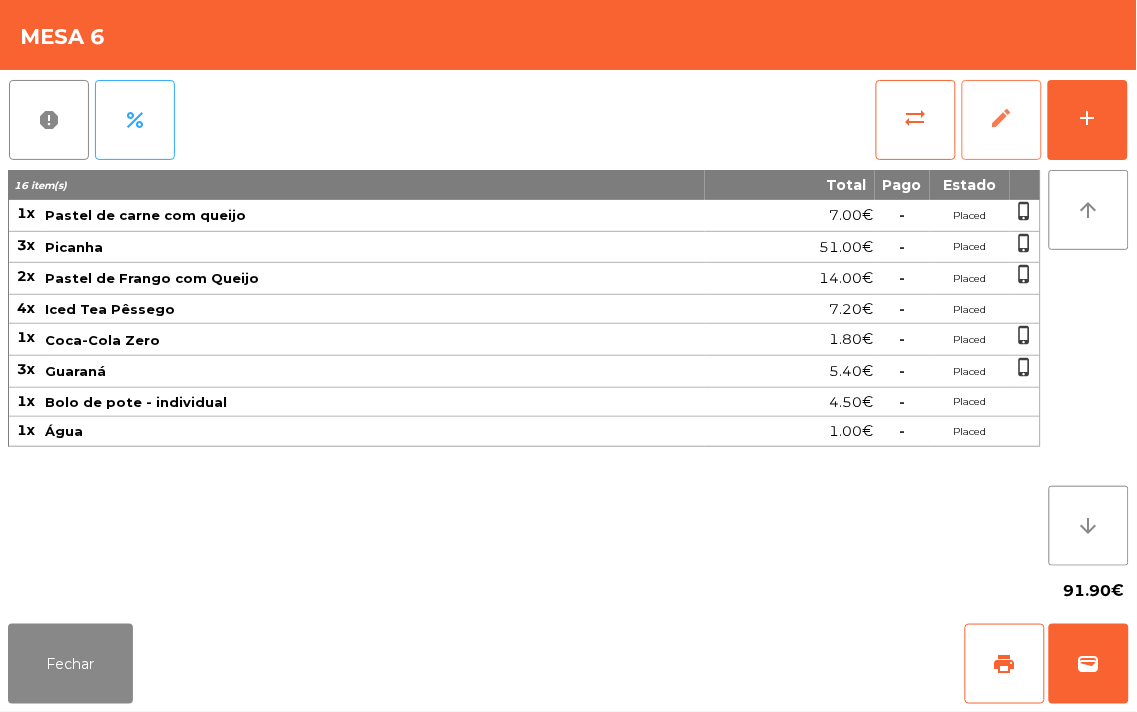click on "edit" 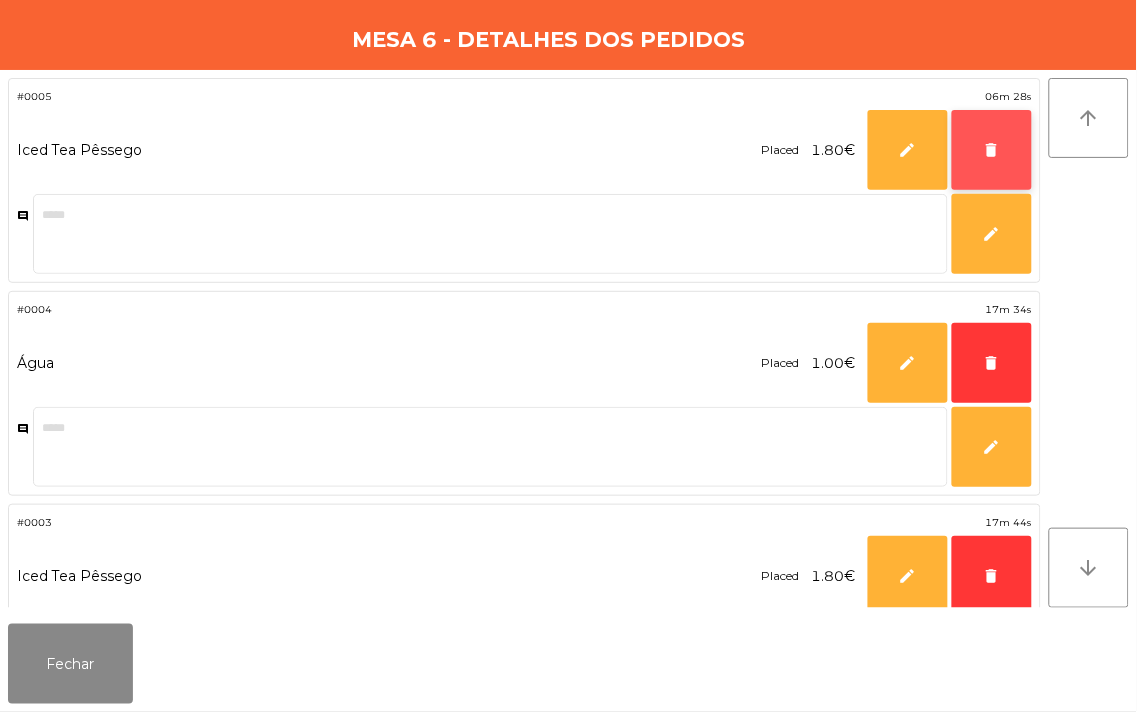 click on "delete" 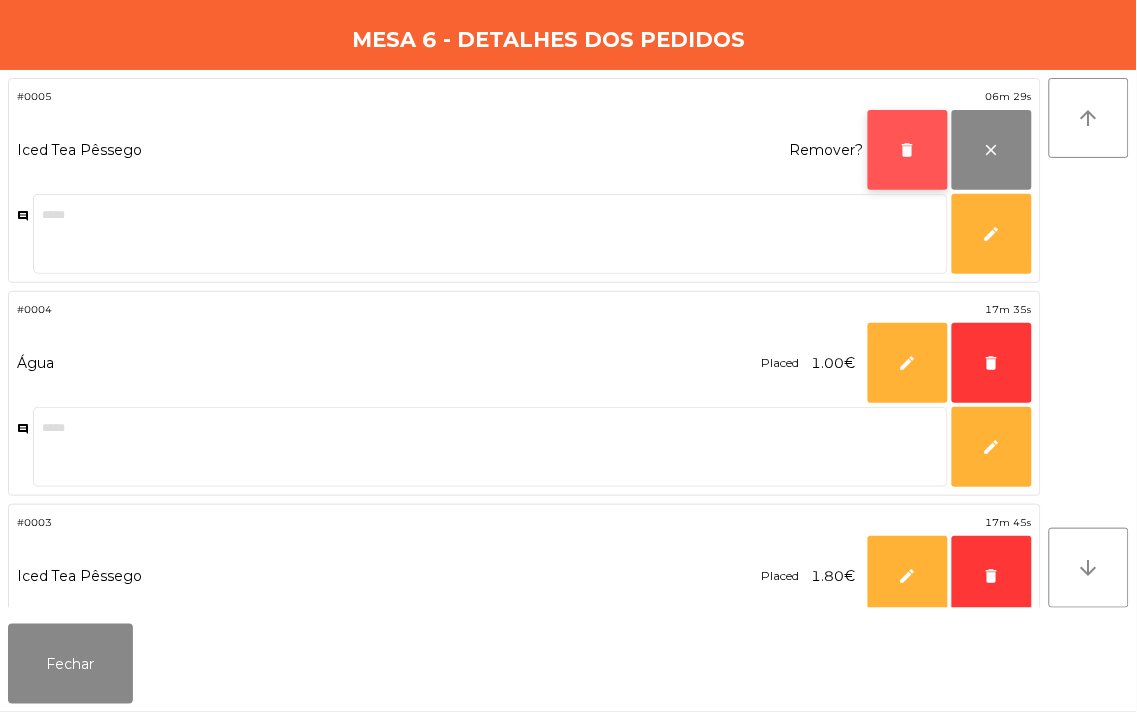 click on "delete" 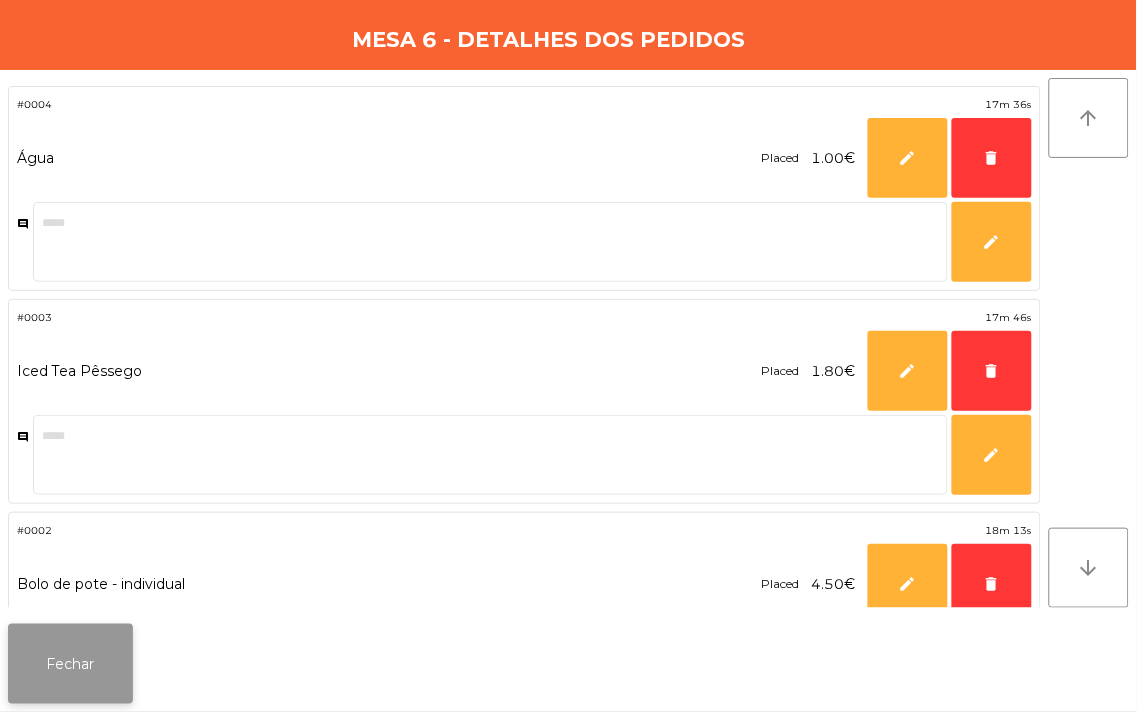 click on "Fechar" 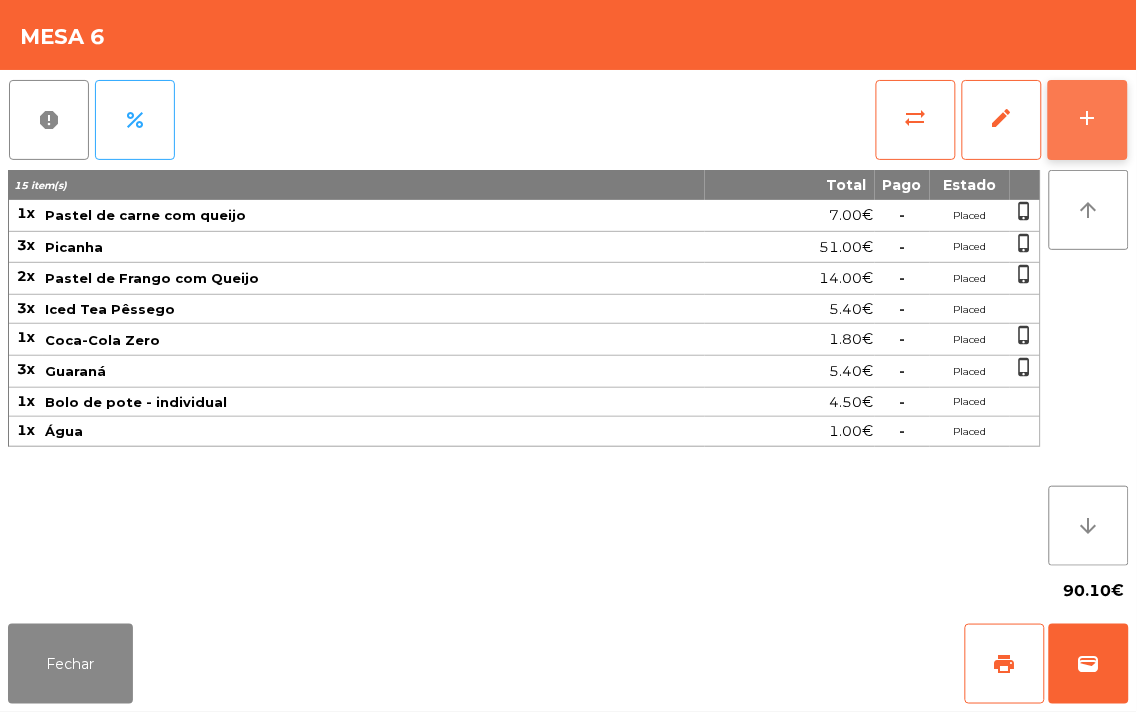 click on "add" 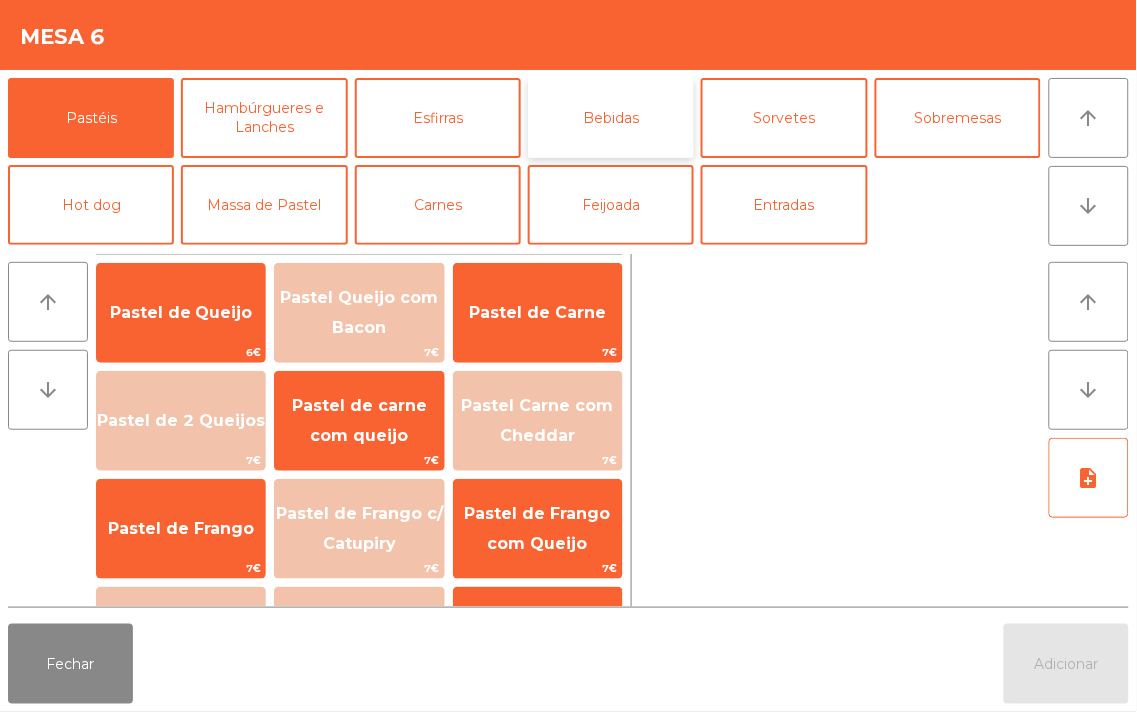click on "Bebidas" 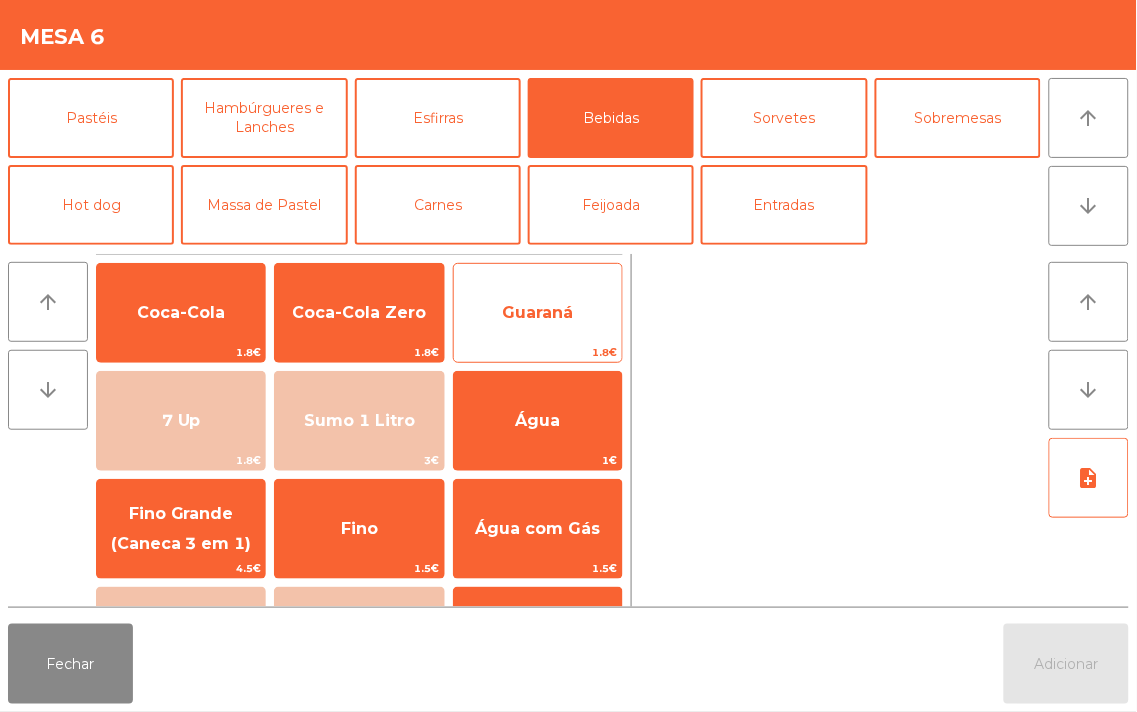 click on "Guaraná" 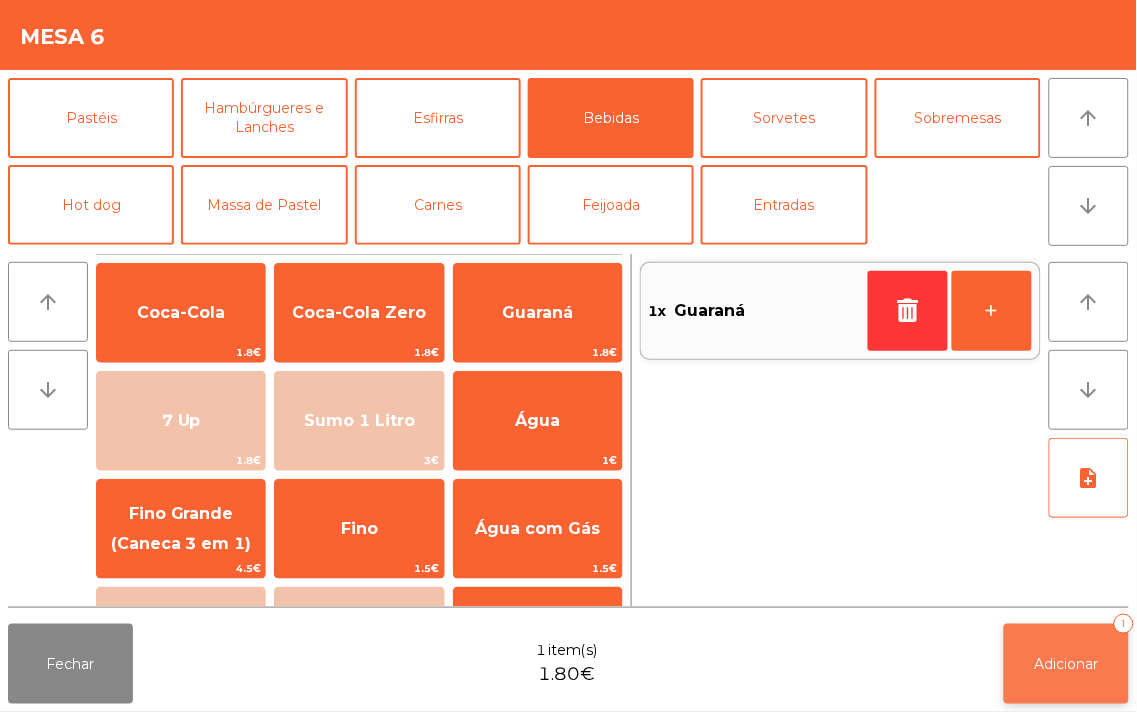 click on "Adicionar   1" 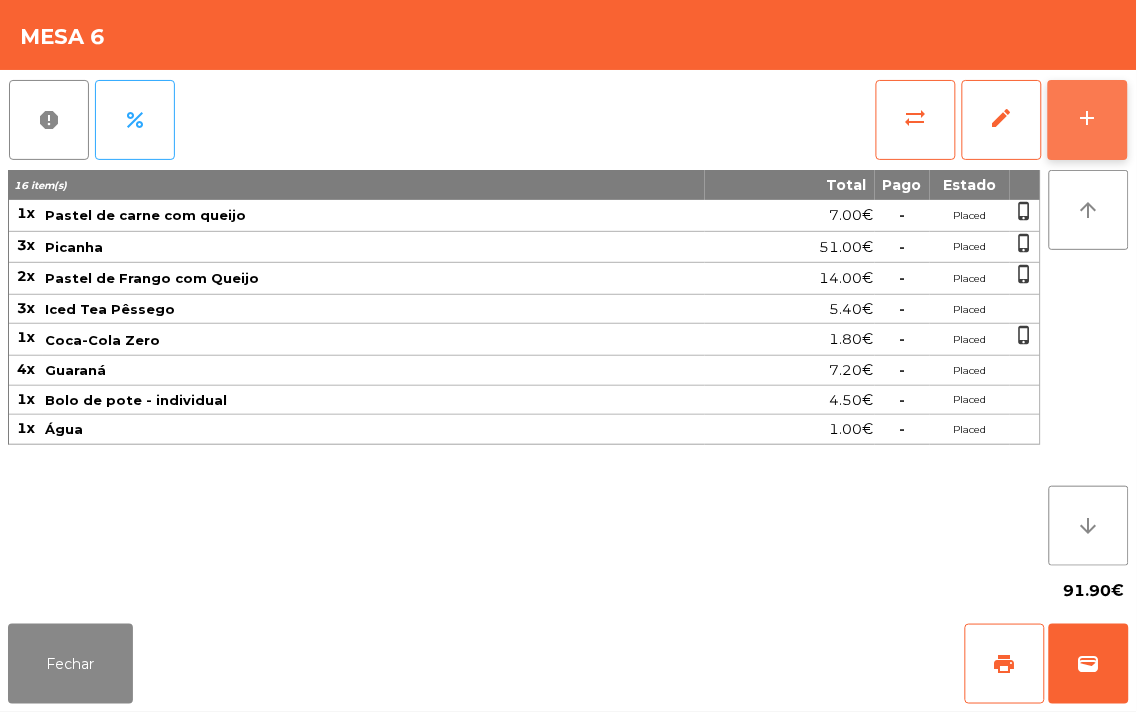 click on "add" 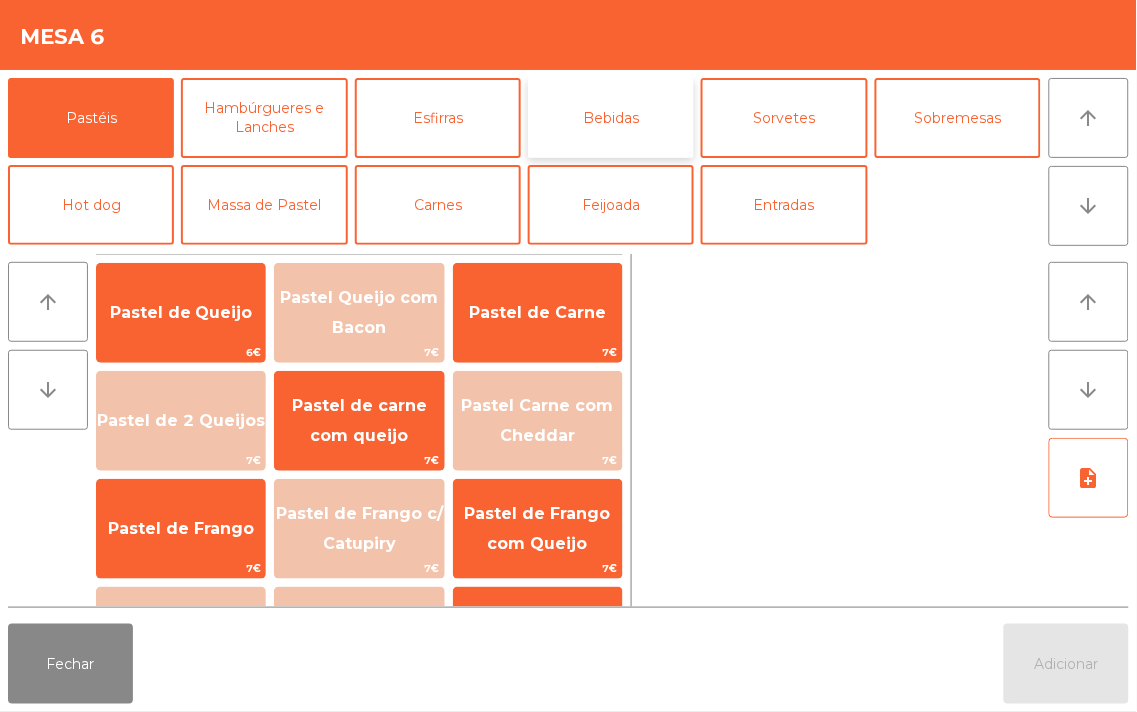 click on "Bebidas" 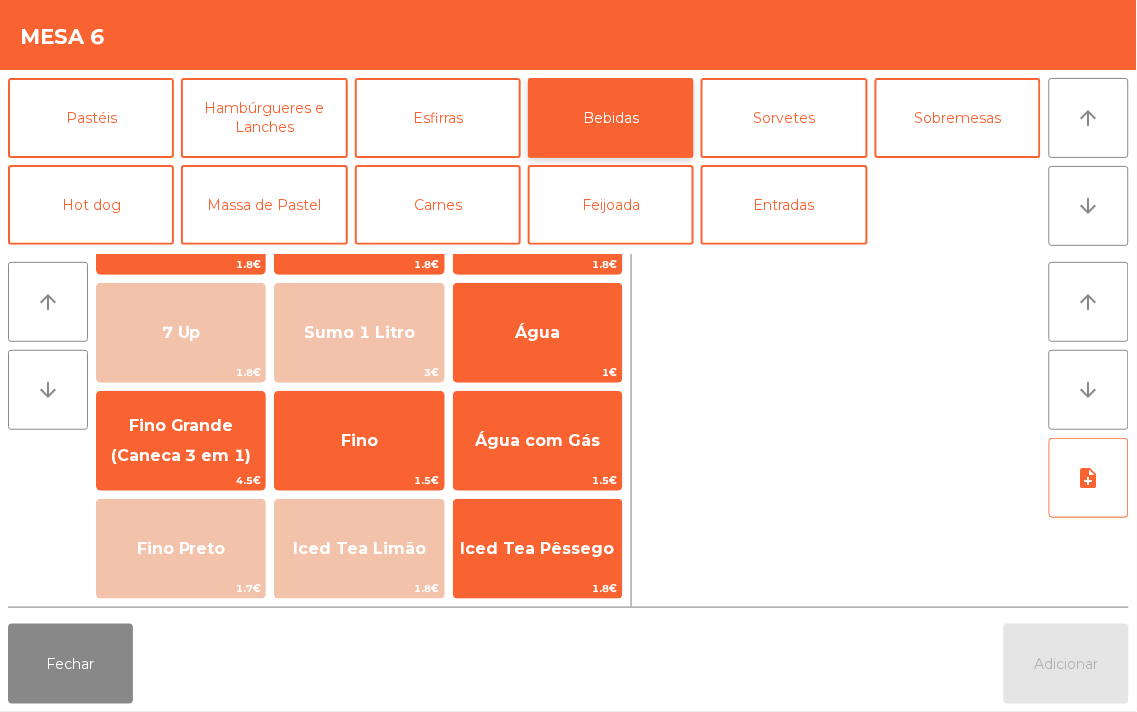 scroll, scrollTop: 195, scrollLeft: 0, axis: vertical 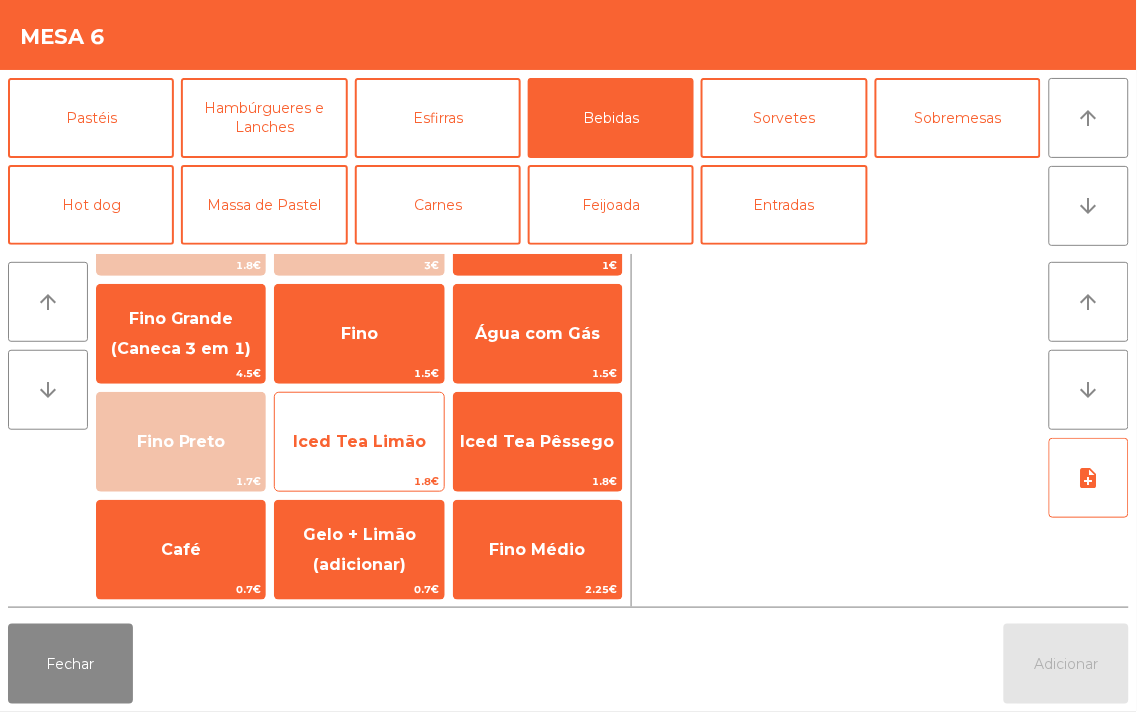 click on "Iced Tea Limão" 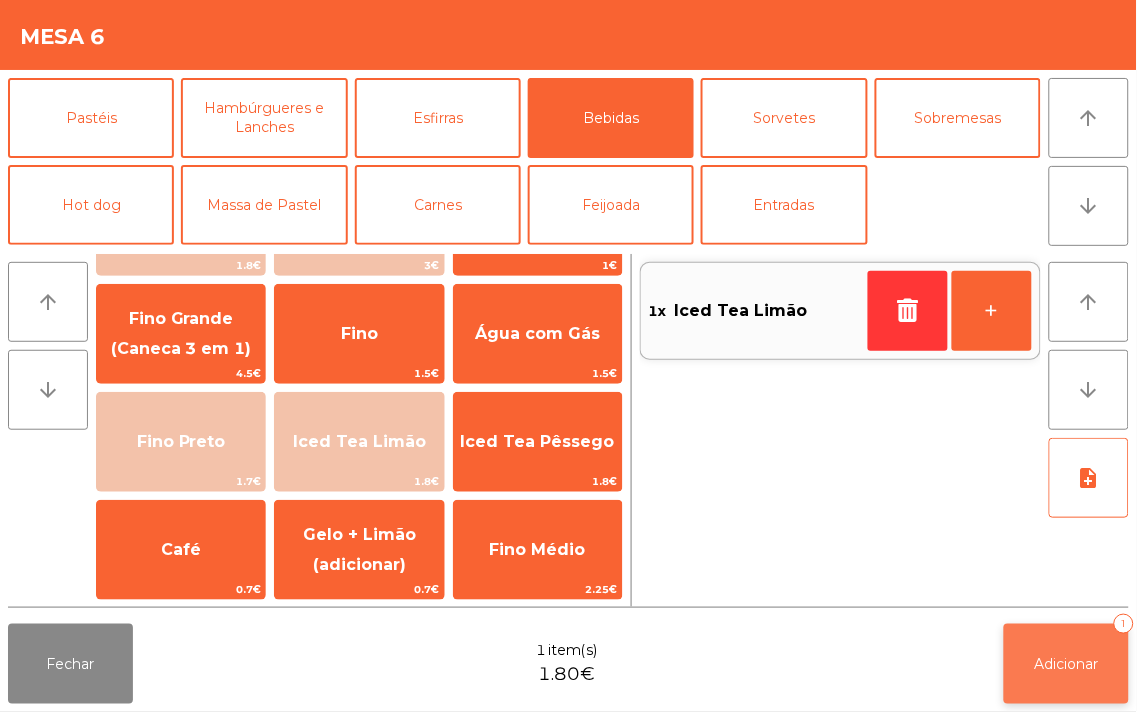 click on "Adicionar" 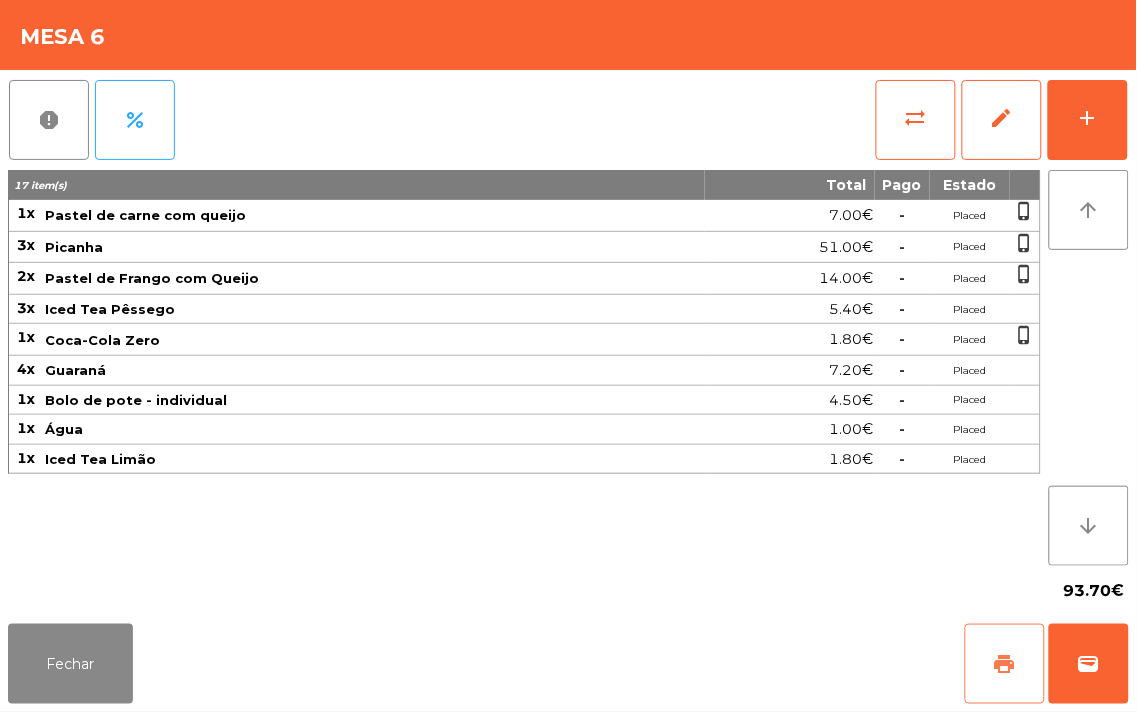 click on "print" 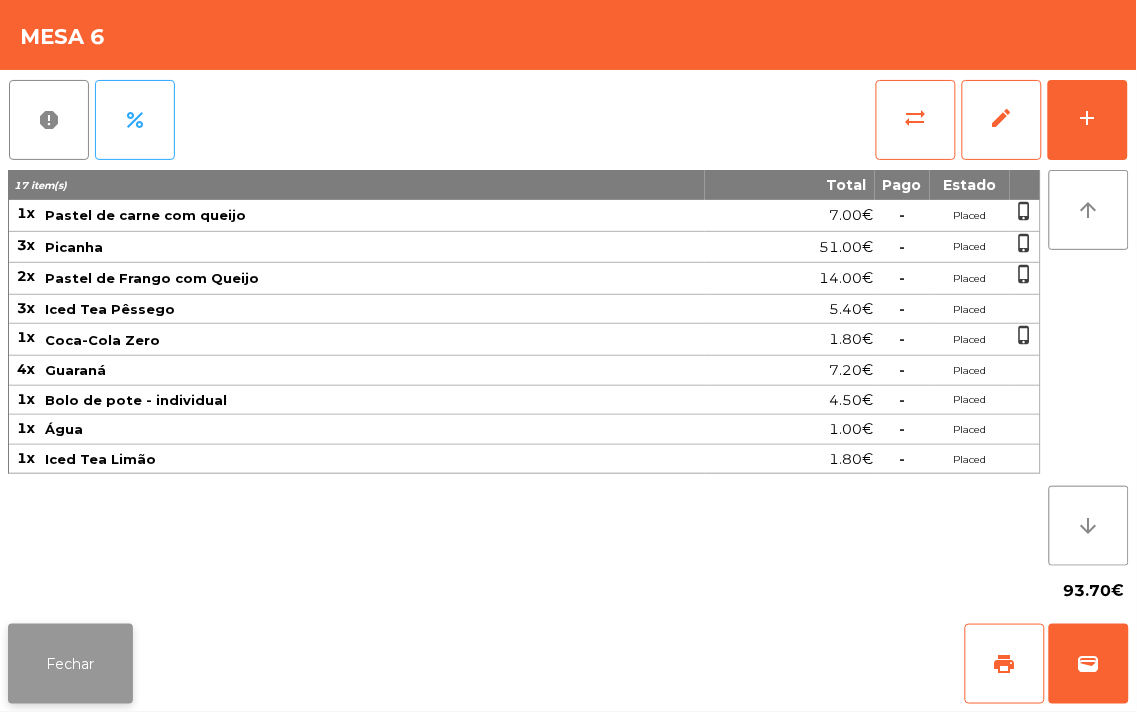 click on "Fechar" 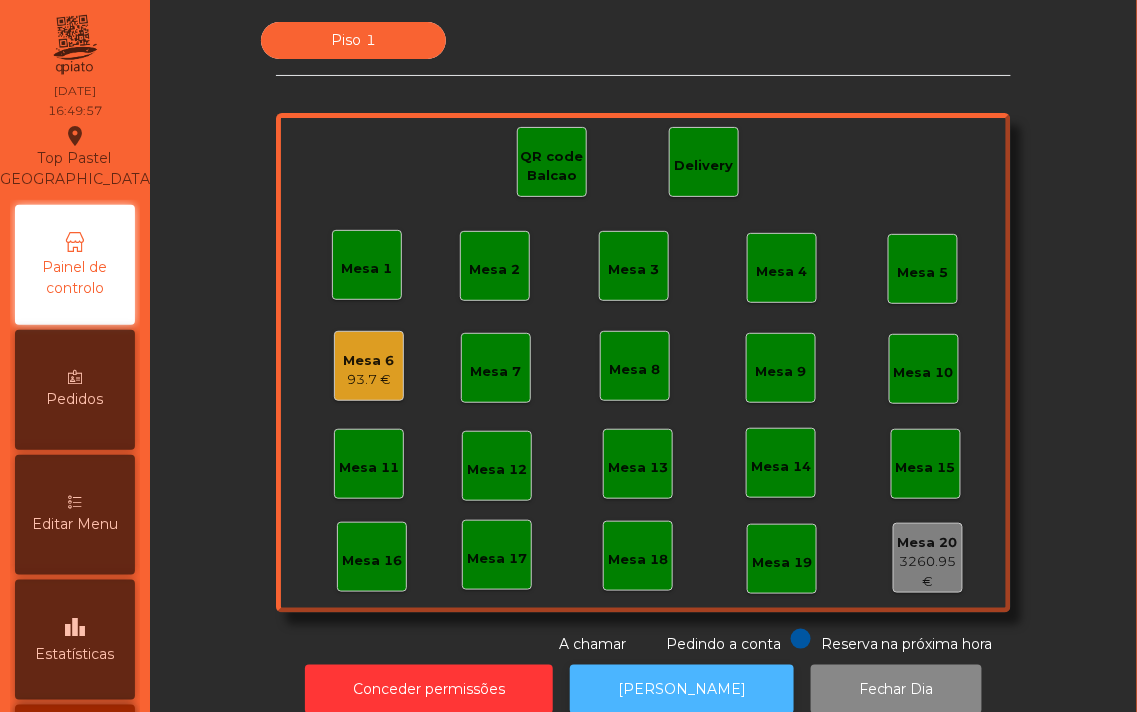 click on "[PERSON_NAME]" 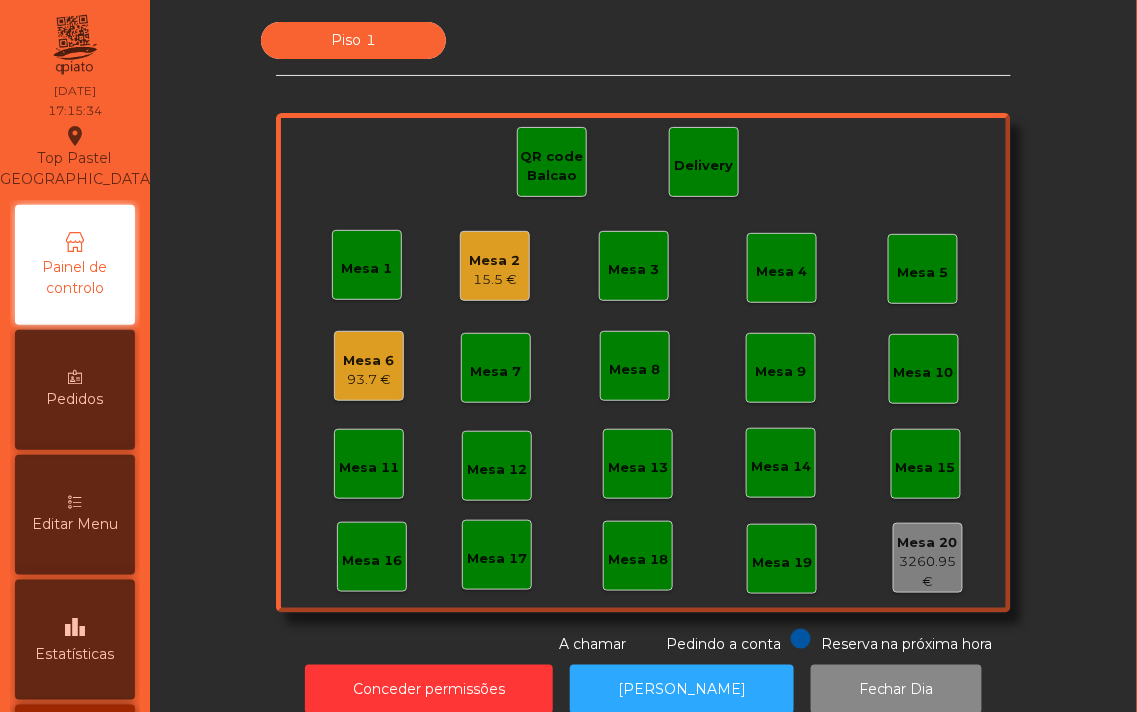 click on "Pedindo a conta" 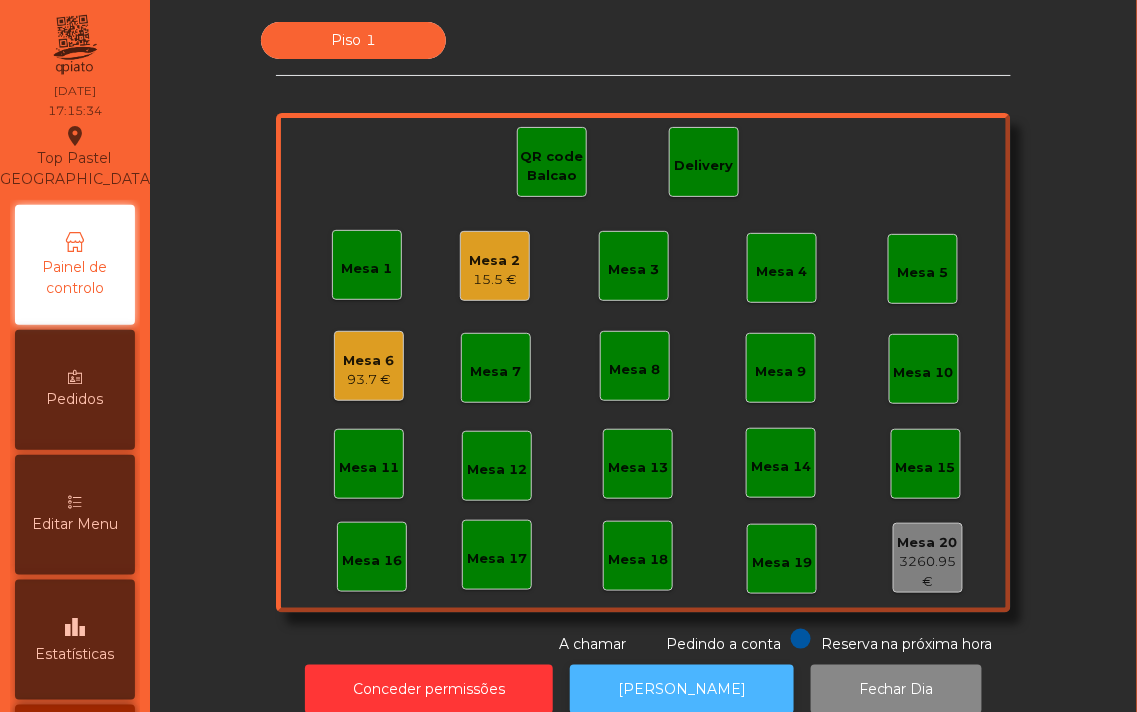 click on "[PERSON_NAME]" 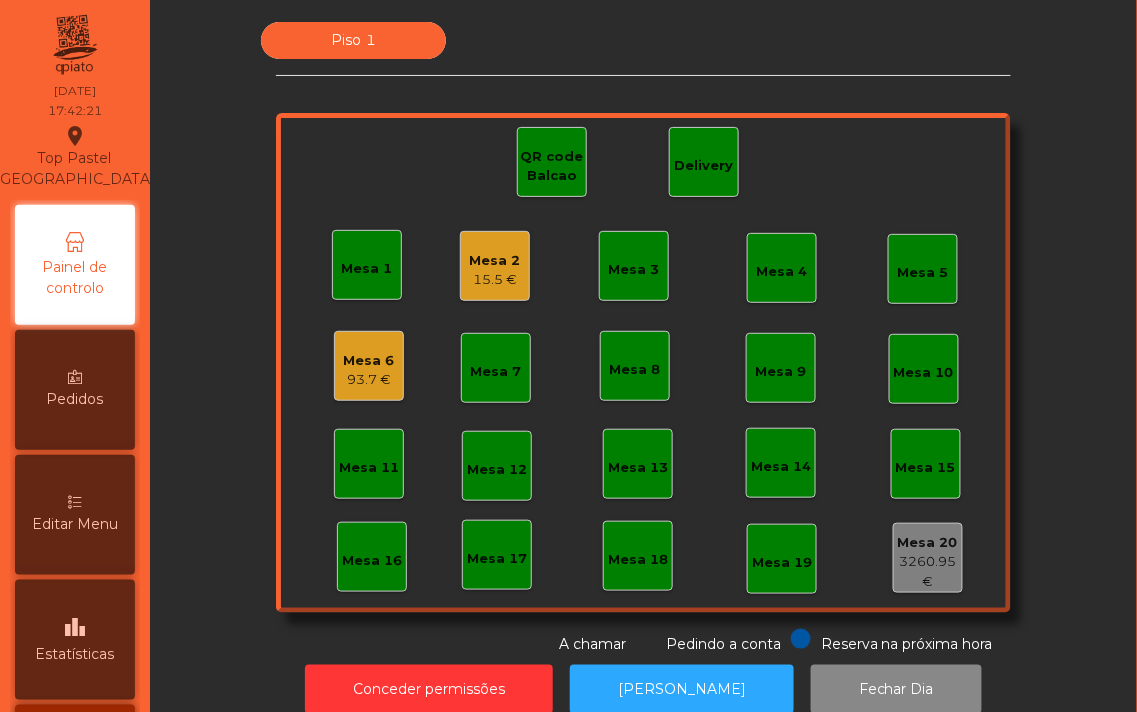 click on "Mesa 6" 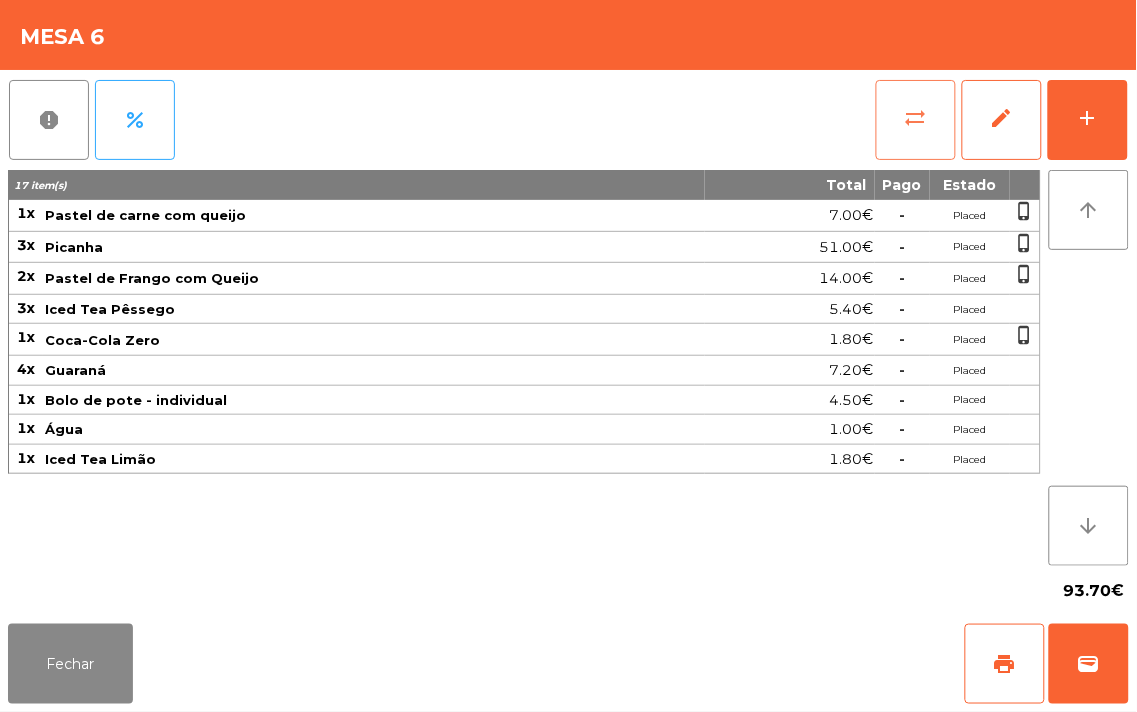 click on "sync_alt" 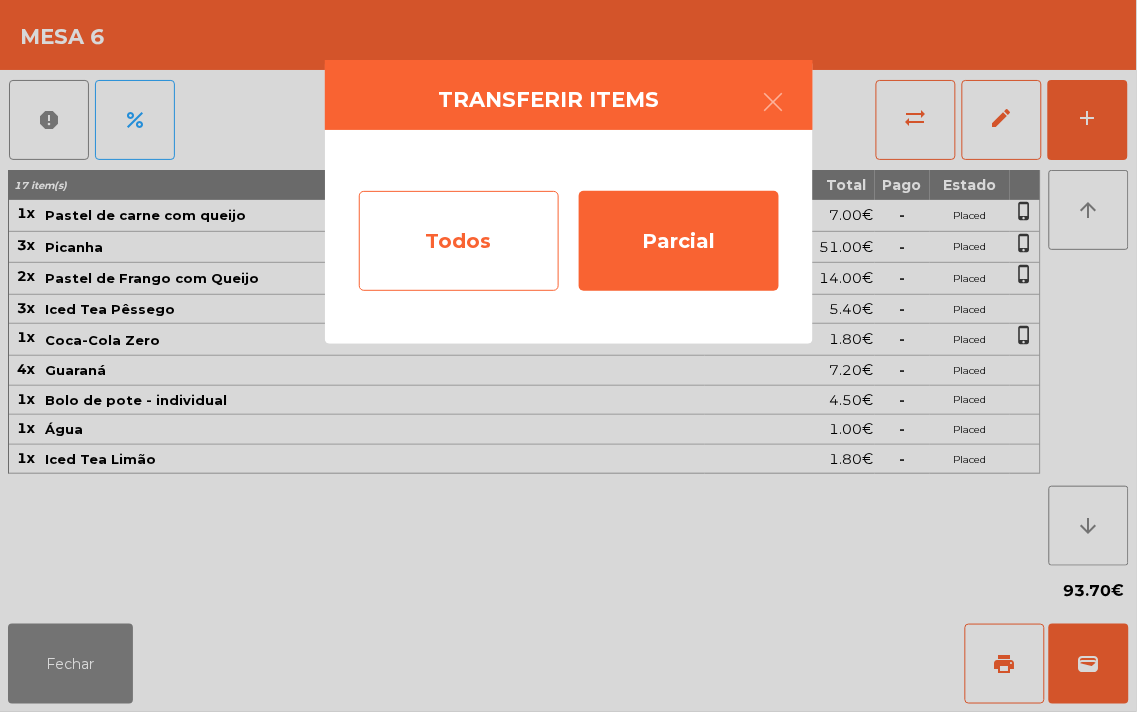 click on "Todos" 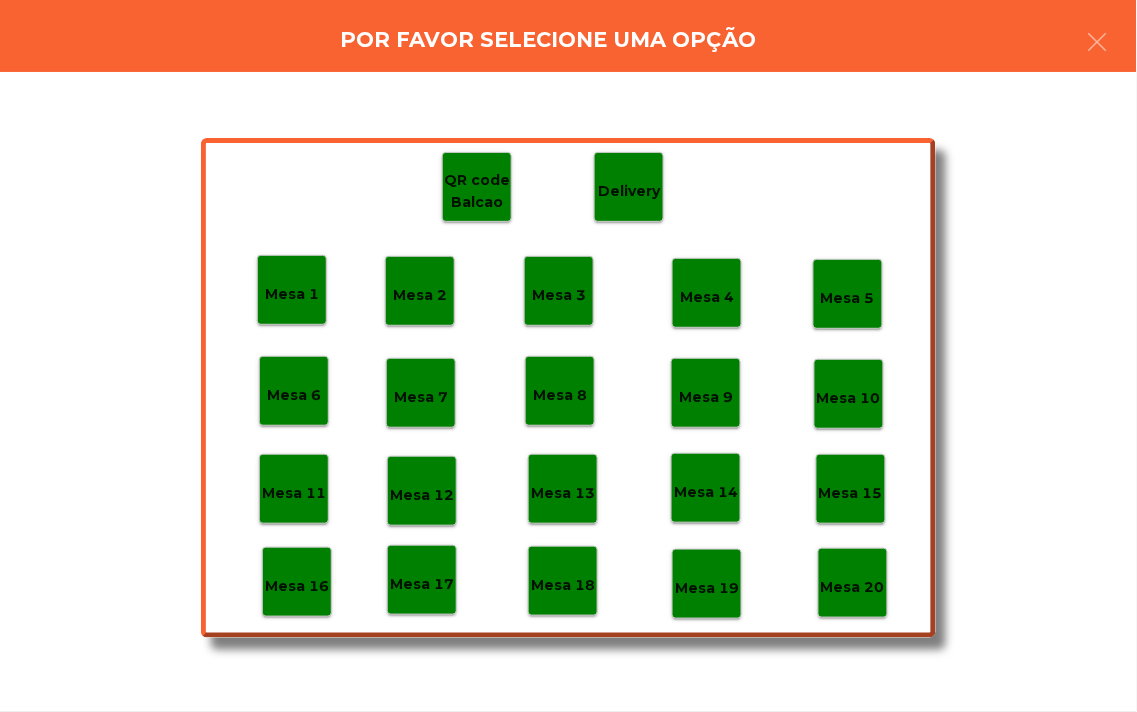 click on "Mesa 19" 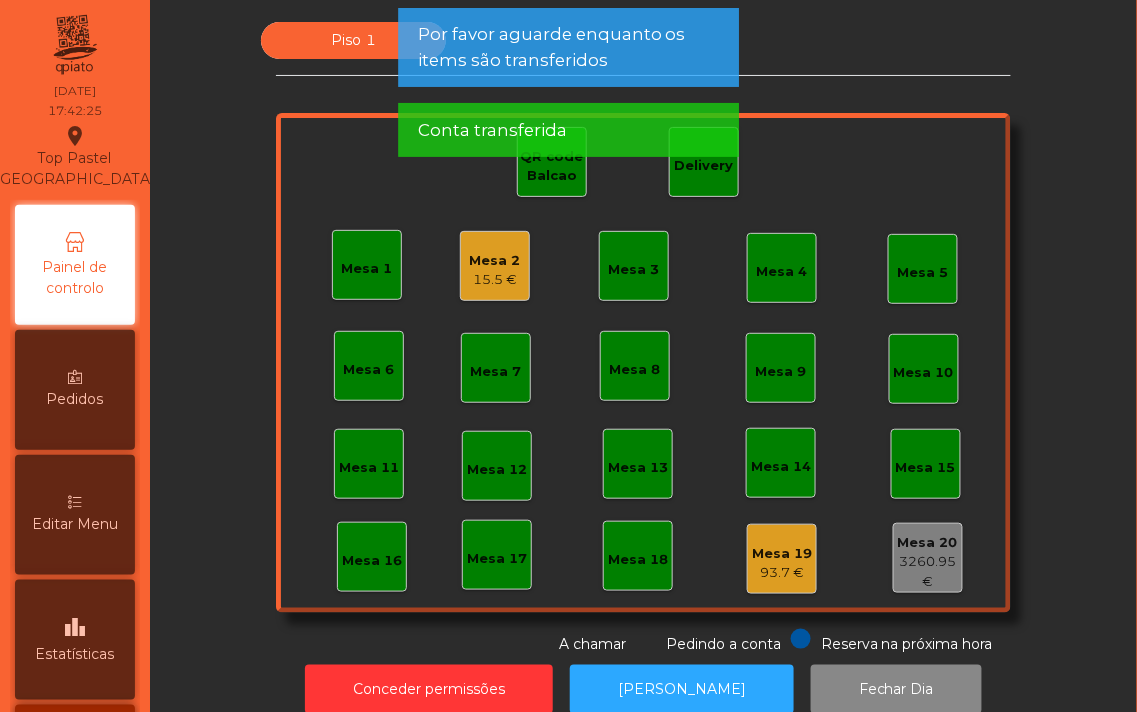 click on "Mesa 2" 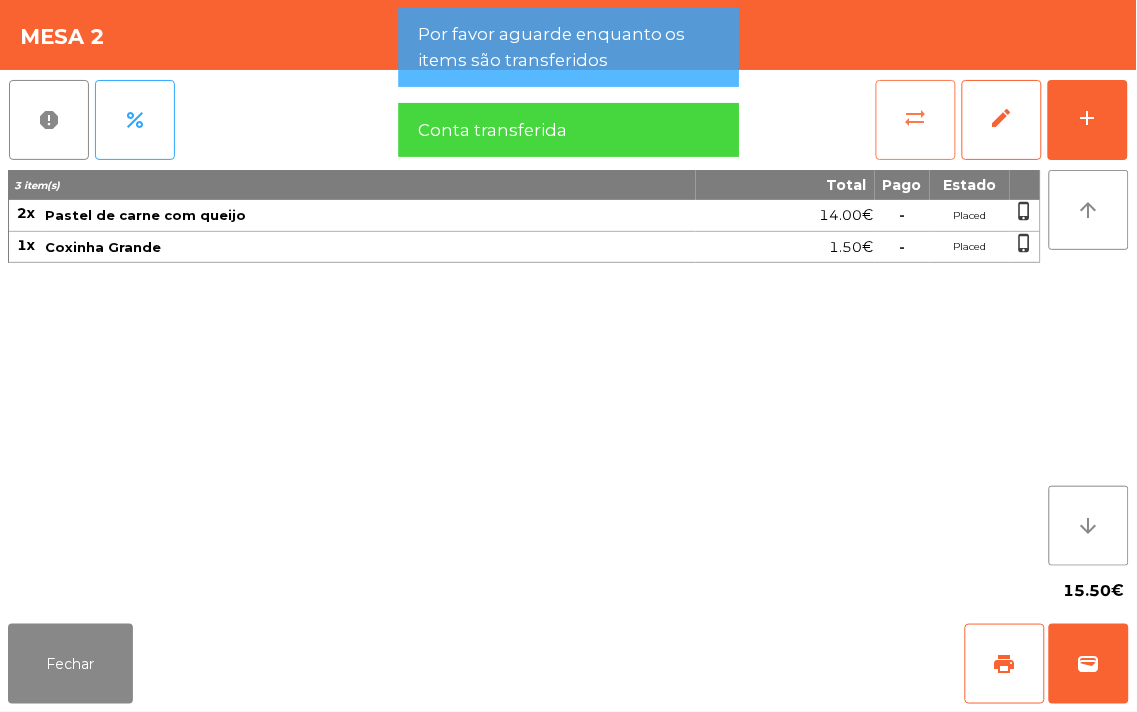 click on "sync_alt" 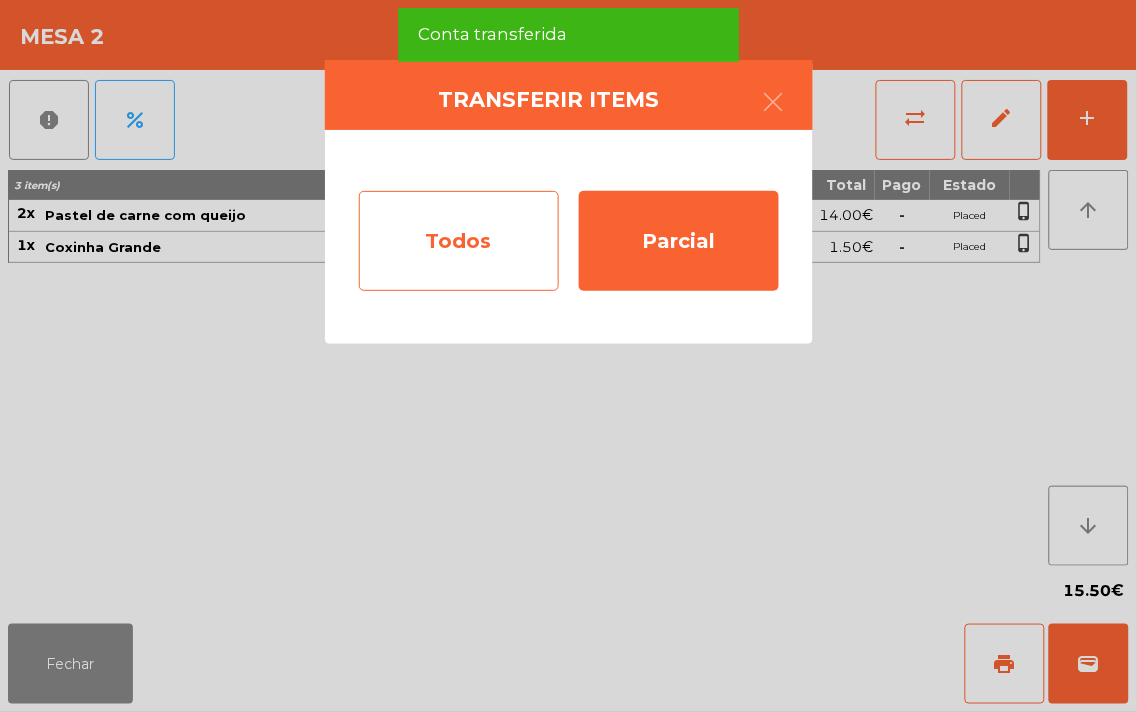 click on "Todos" 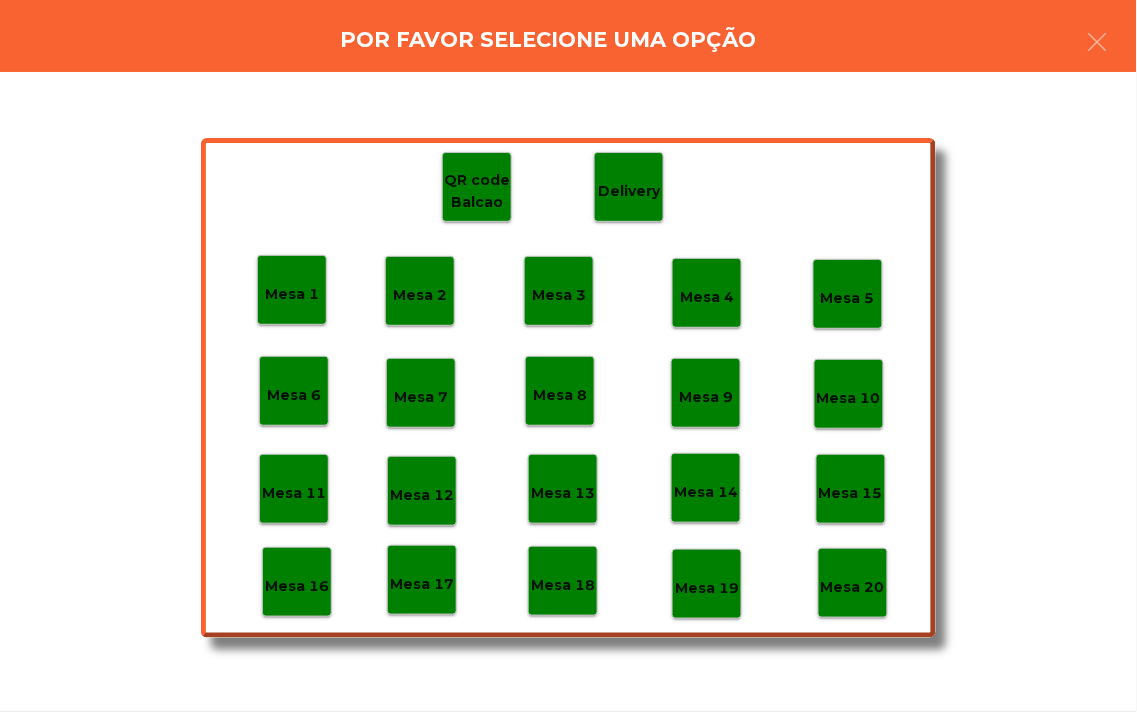 click on "Mesa 19" 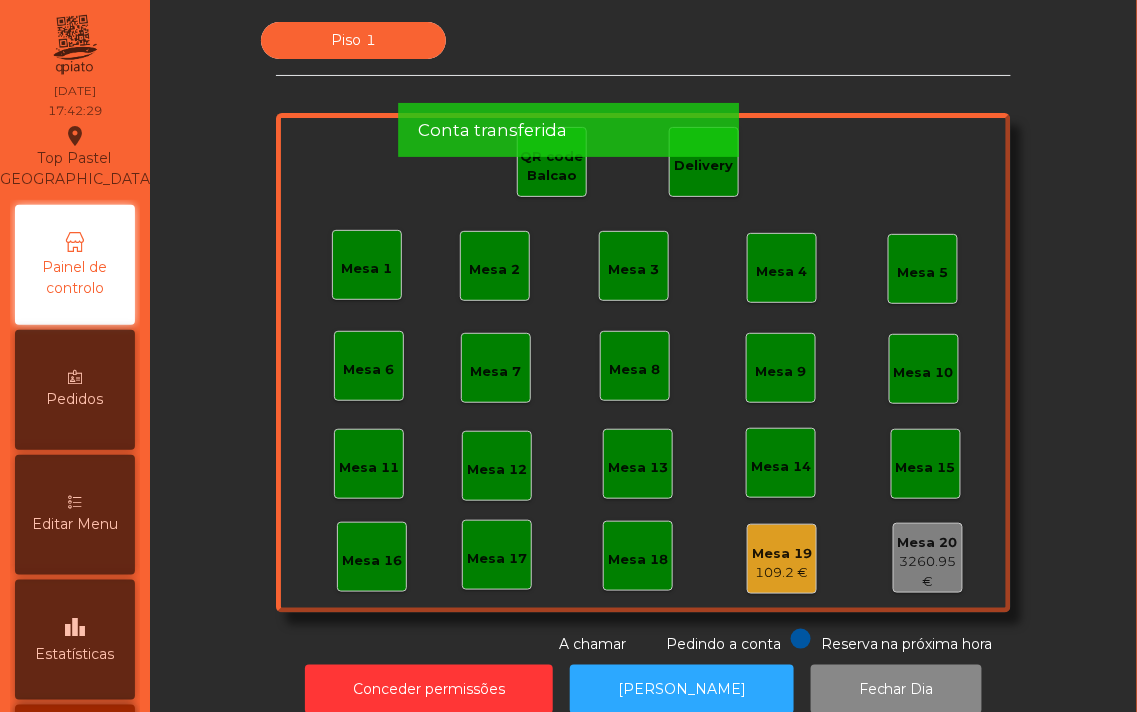 click on "Piso 1   Mesa 1   Mesa 2   Mesa 3   Mesa 4   Mesa 5   Mesa 6   Mesa 7   Mesa 8   Mesa 9   [GEOGRAPHIC_DATA] 10   [GEOGRAPHIC_DATA] 11   Mesa 12   Mesa 13   [GEOGRAPHIC_DATA] 15   [GEOGRAPHIC_DATA] 17   Mesa 18   Mesa 19   109.2 €   Mesa 20   3260.95 €   QR code Balcao   Delivery  Reserva na próxima hora Pedindo a conta A chamar" 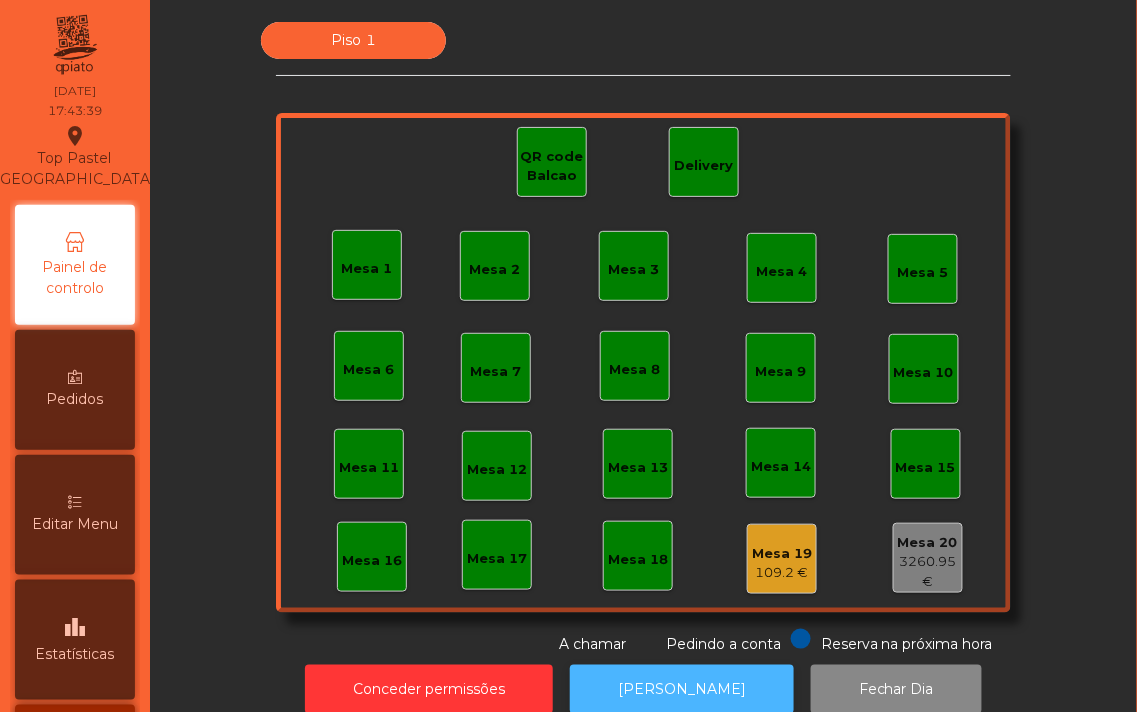 click on "[PERSON_NAME]" 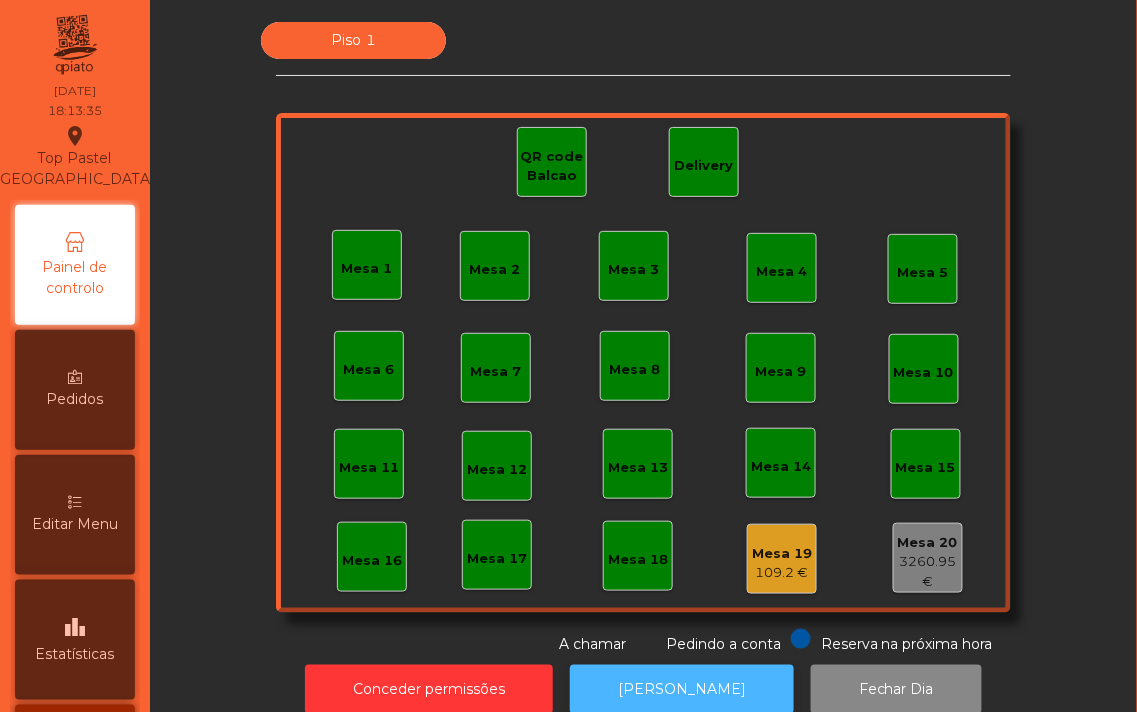 click on "[PERSON_NAME]" 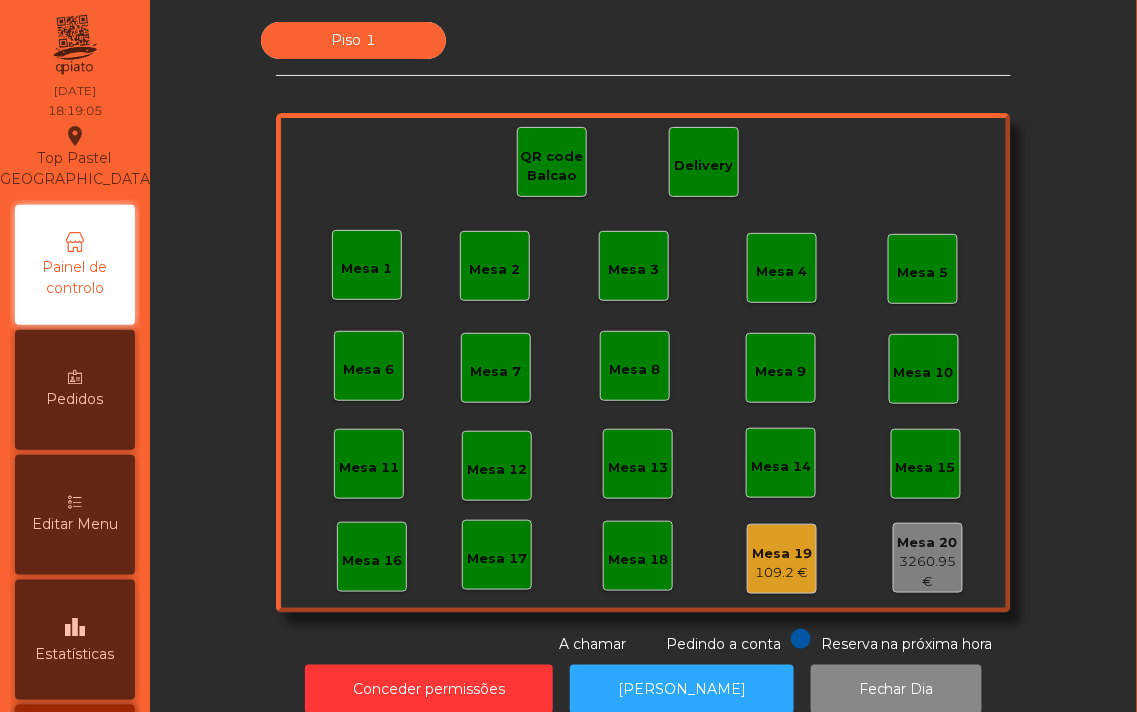 click on "Mesa 1" 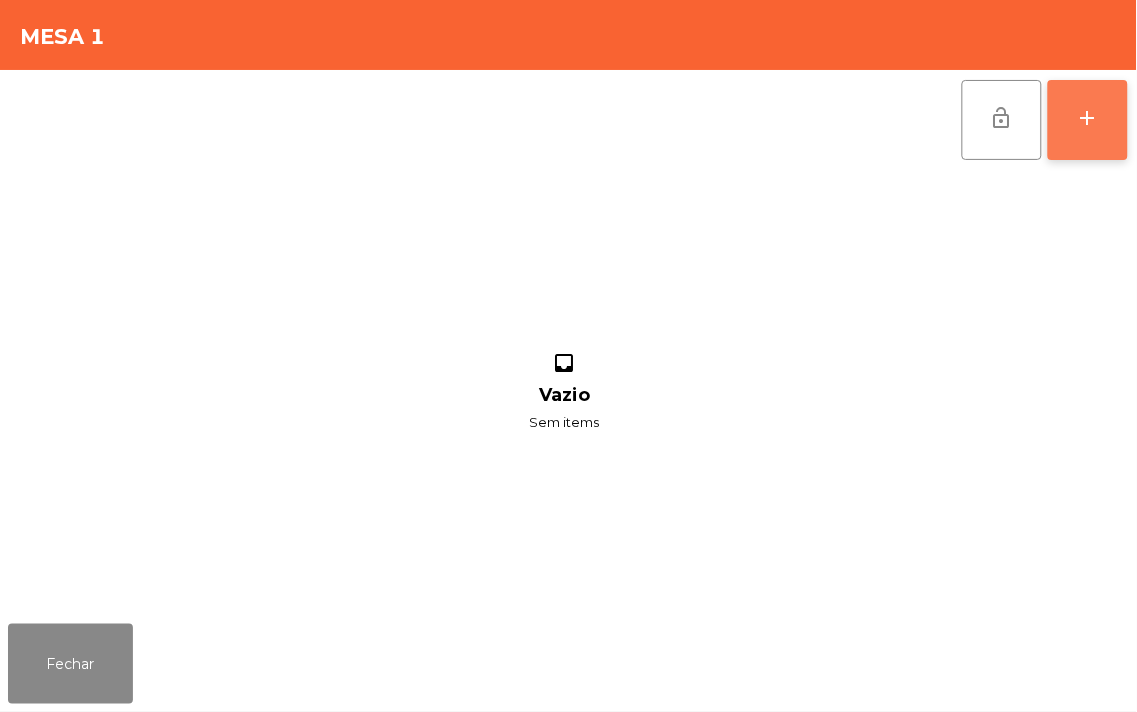 click on "add" 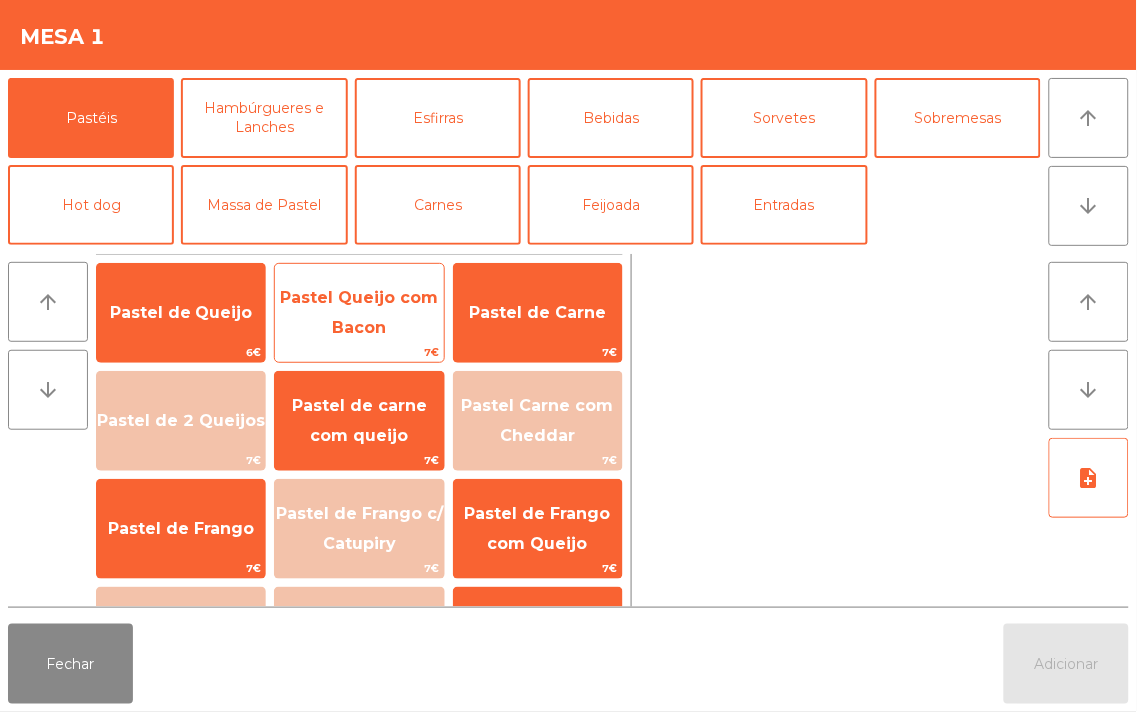 click on "Pastel Queijo com Bacon" 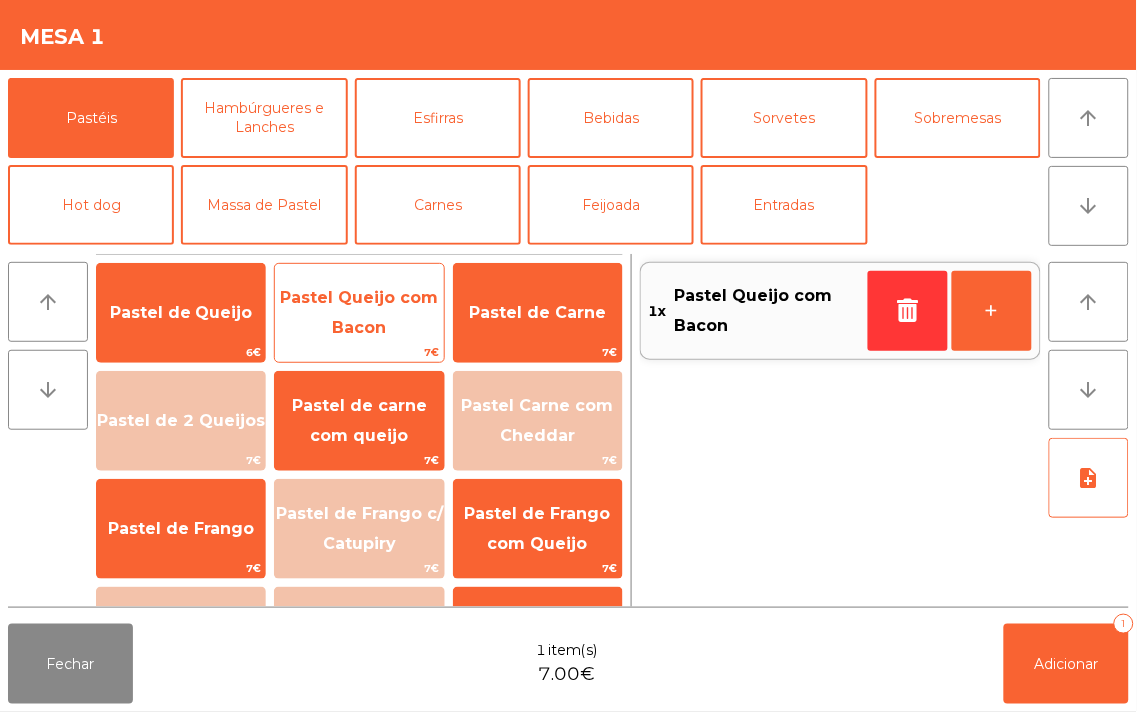 click on "Pastel Queijo com Bacon" 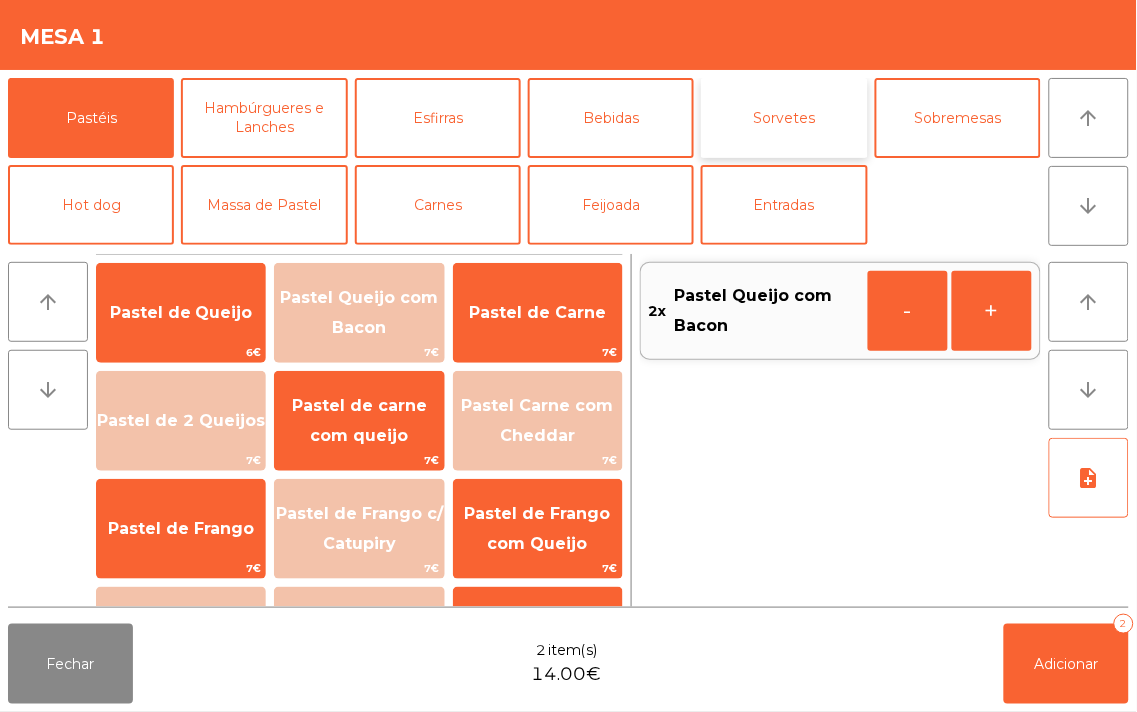 click on "Sorvetes" 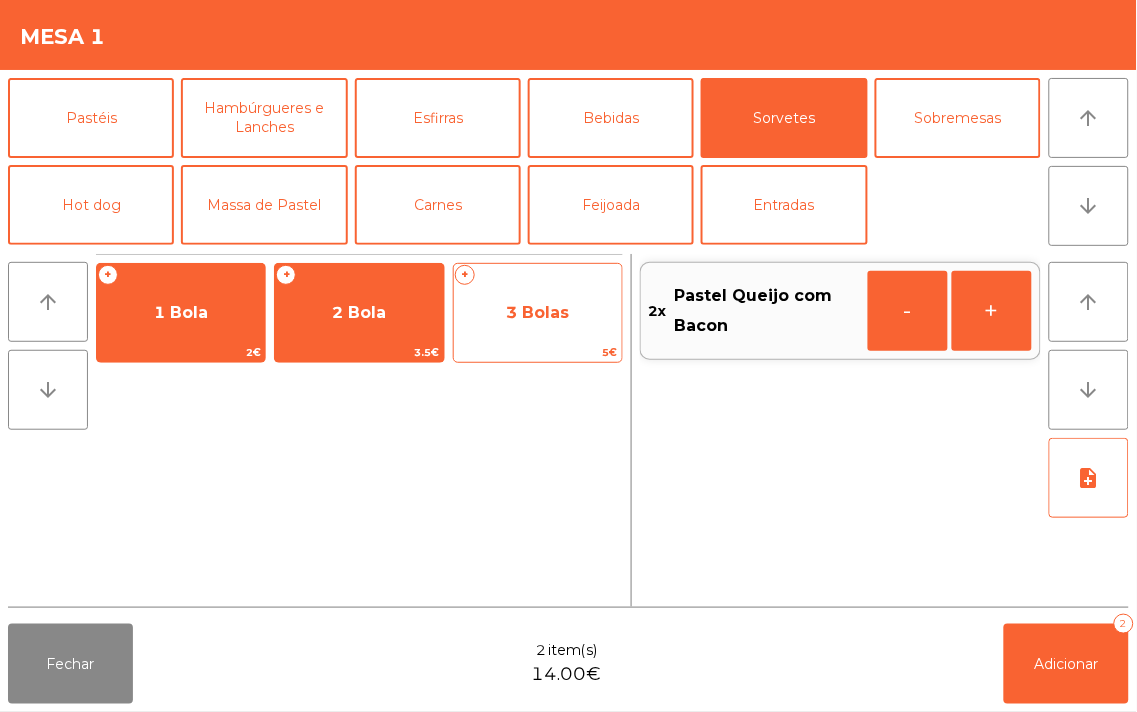 click on "3 Bolas" 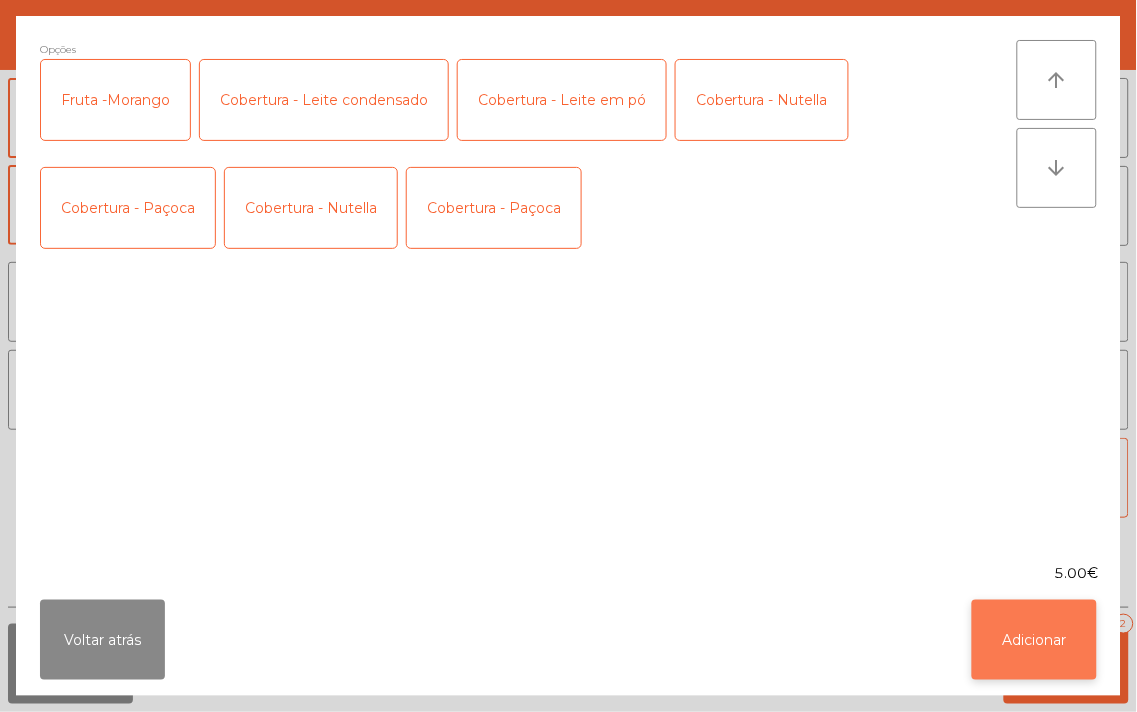 click on "Adicionar" 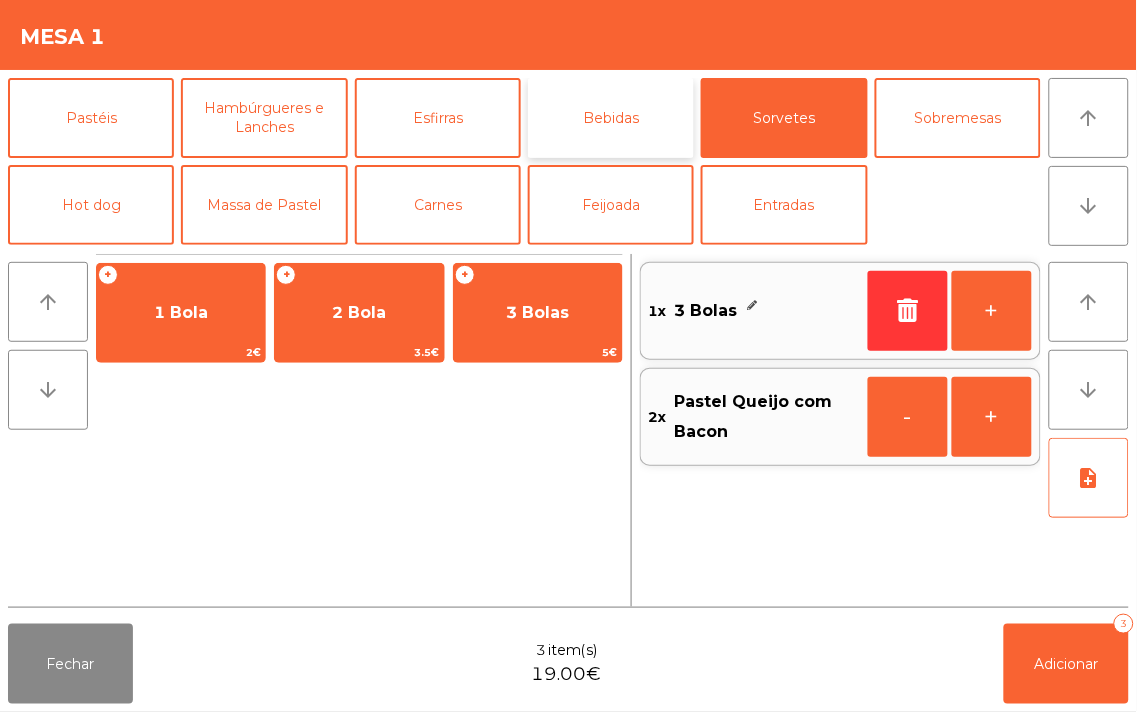 click on "Bebidas" 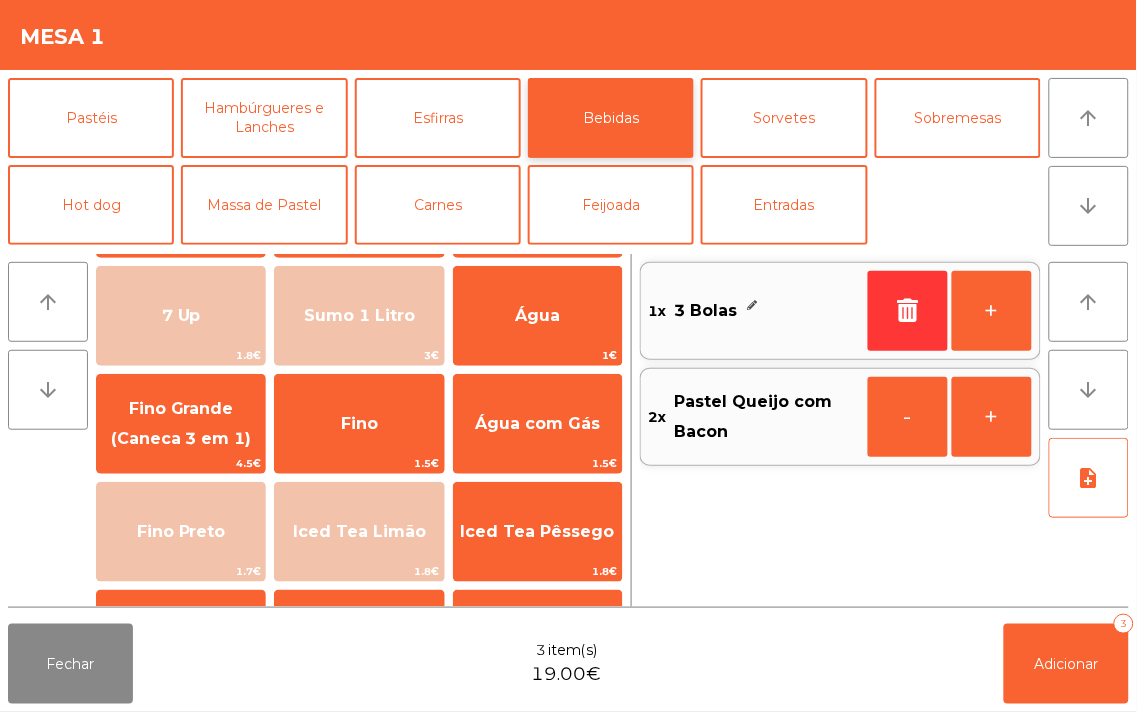 scroll, scrollTop: 195, scrollLeft: 0, axis: vertical 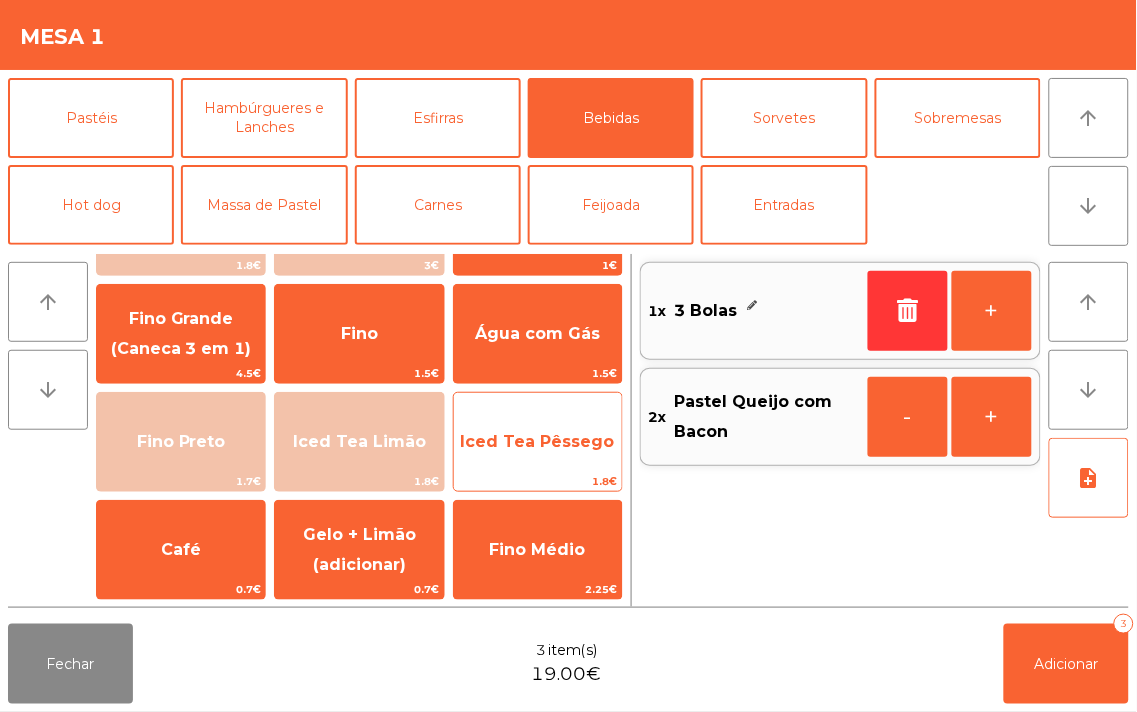 click on "Iced Tea Pêssego" 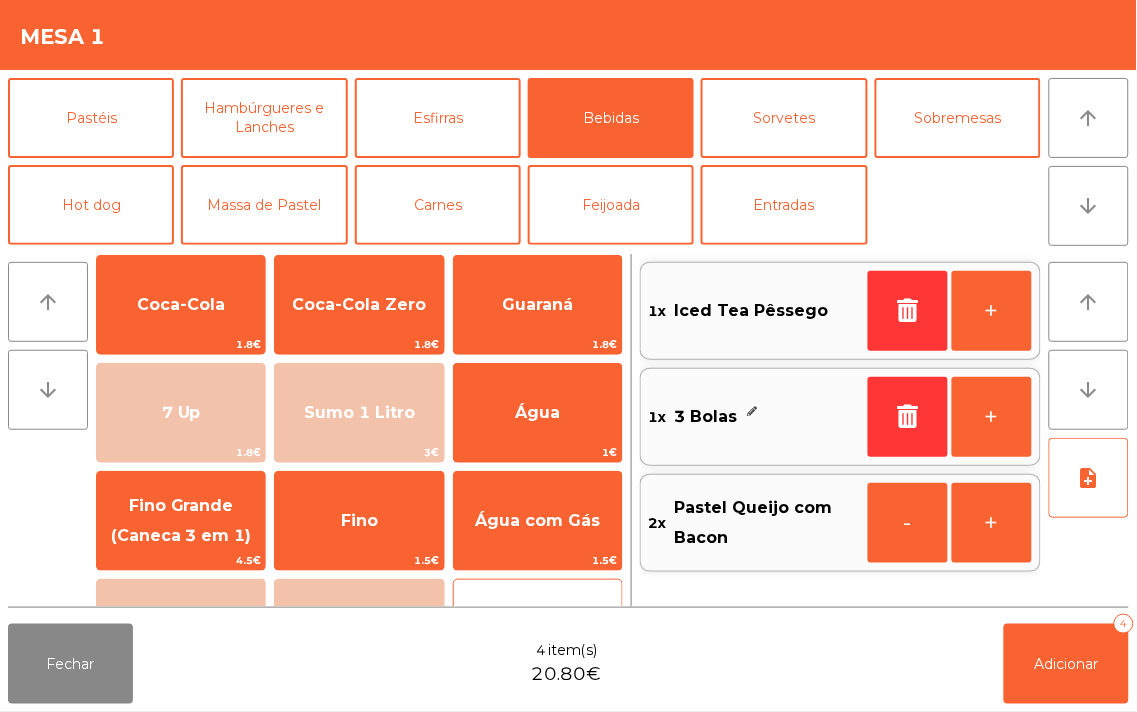 scroll, scrollTop: 0, scrollLeft: 0, axis: both 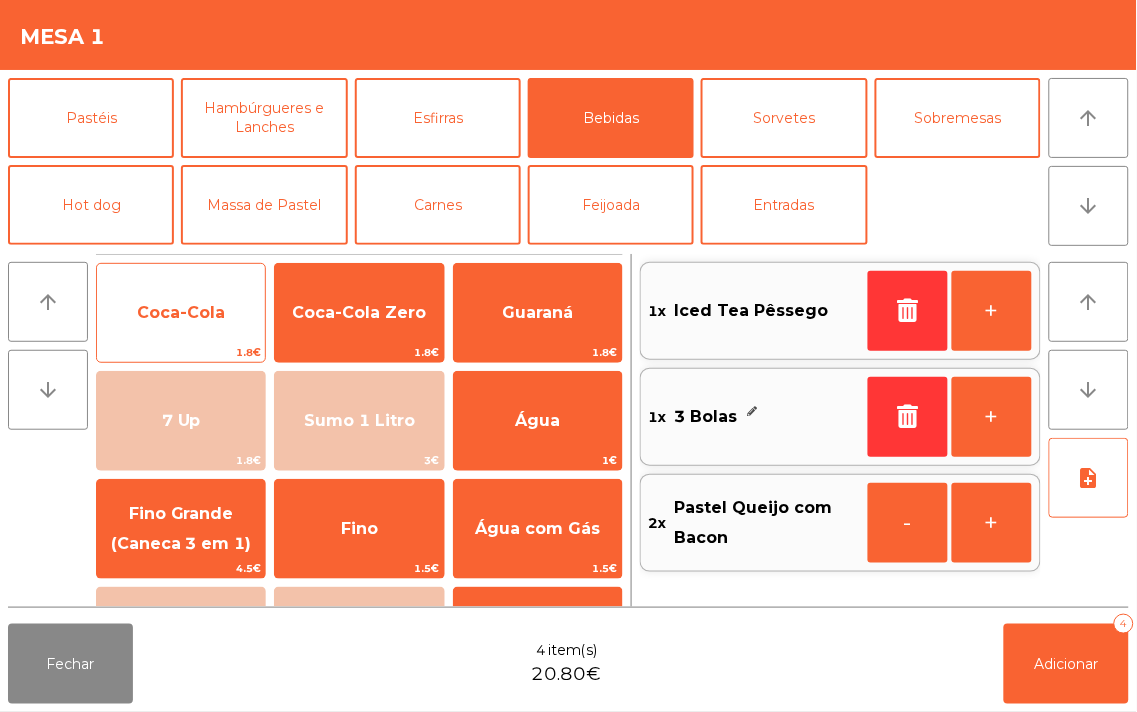 click on "Coca-Cola" 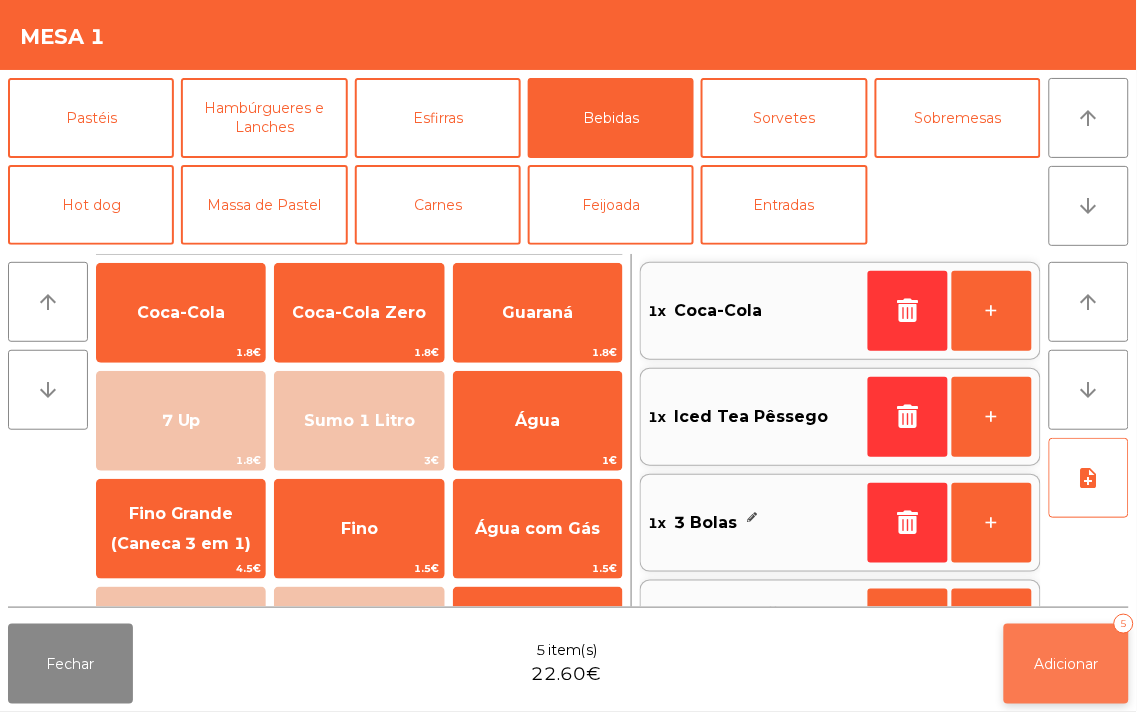 click on "Adicionar   5" 